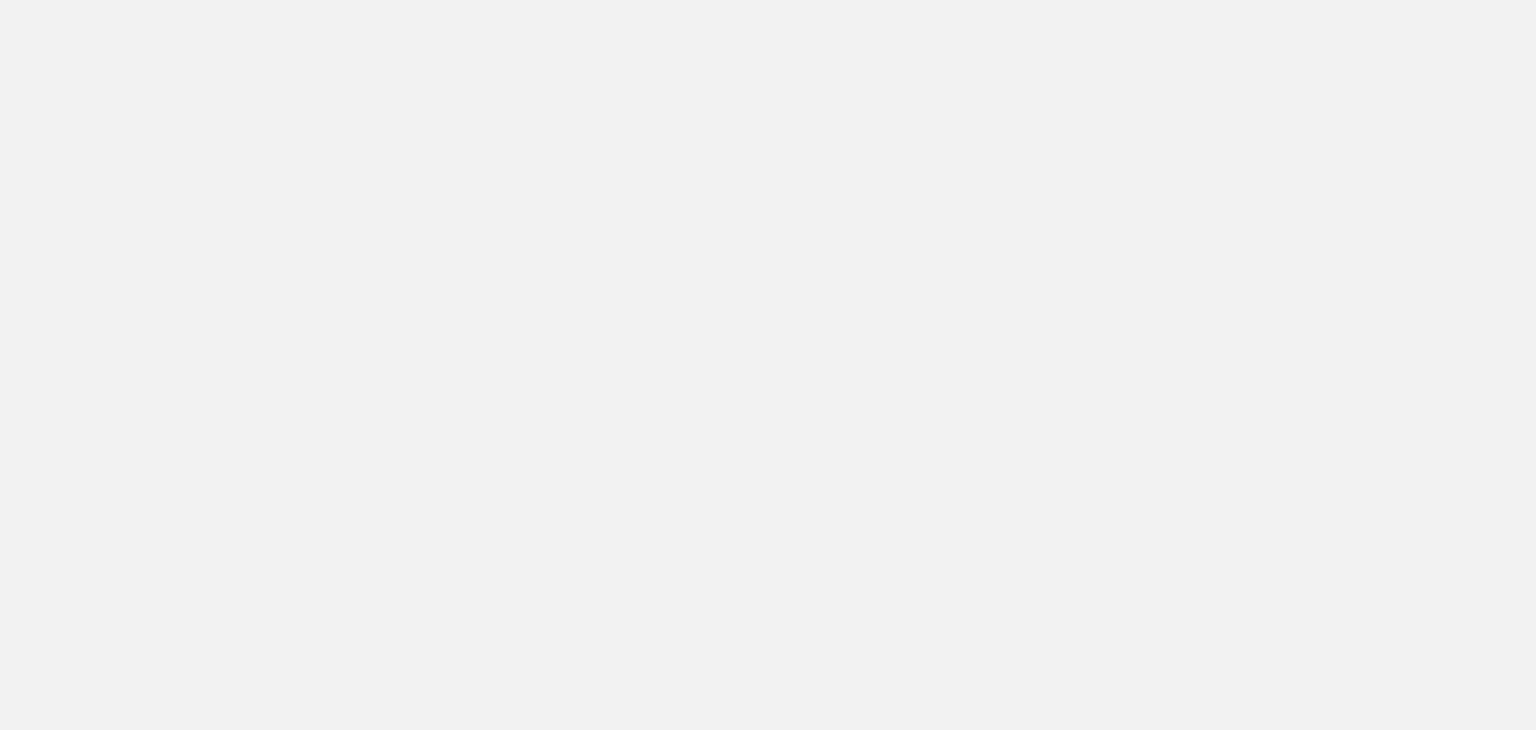 scroll, scrollTop: 0, scrollLeft: 0, axis: both 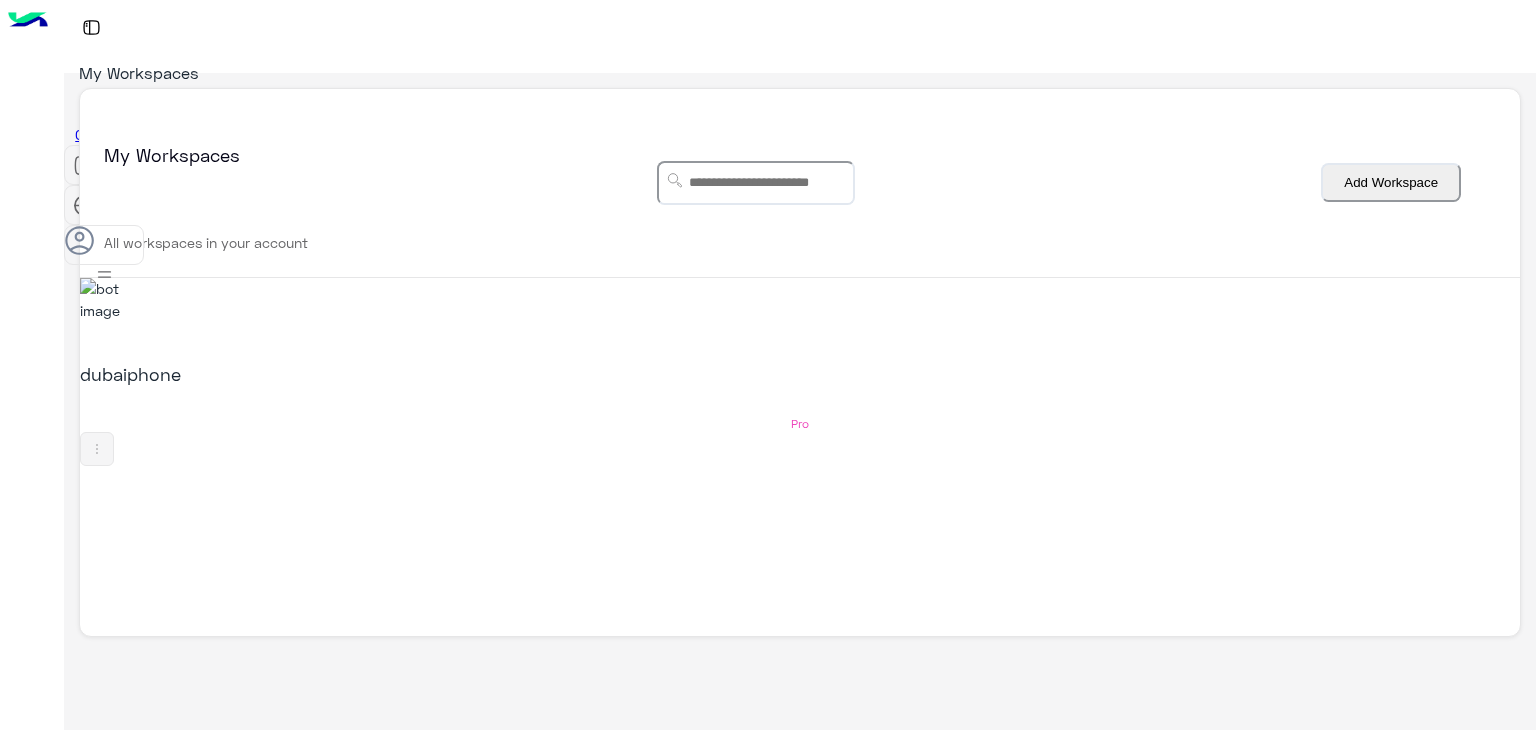 click on "dubaiphone   Pro" at bounding box center (800, 372) 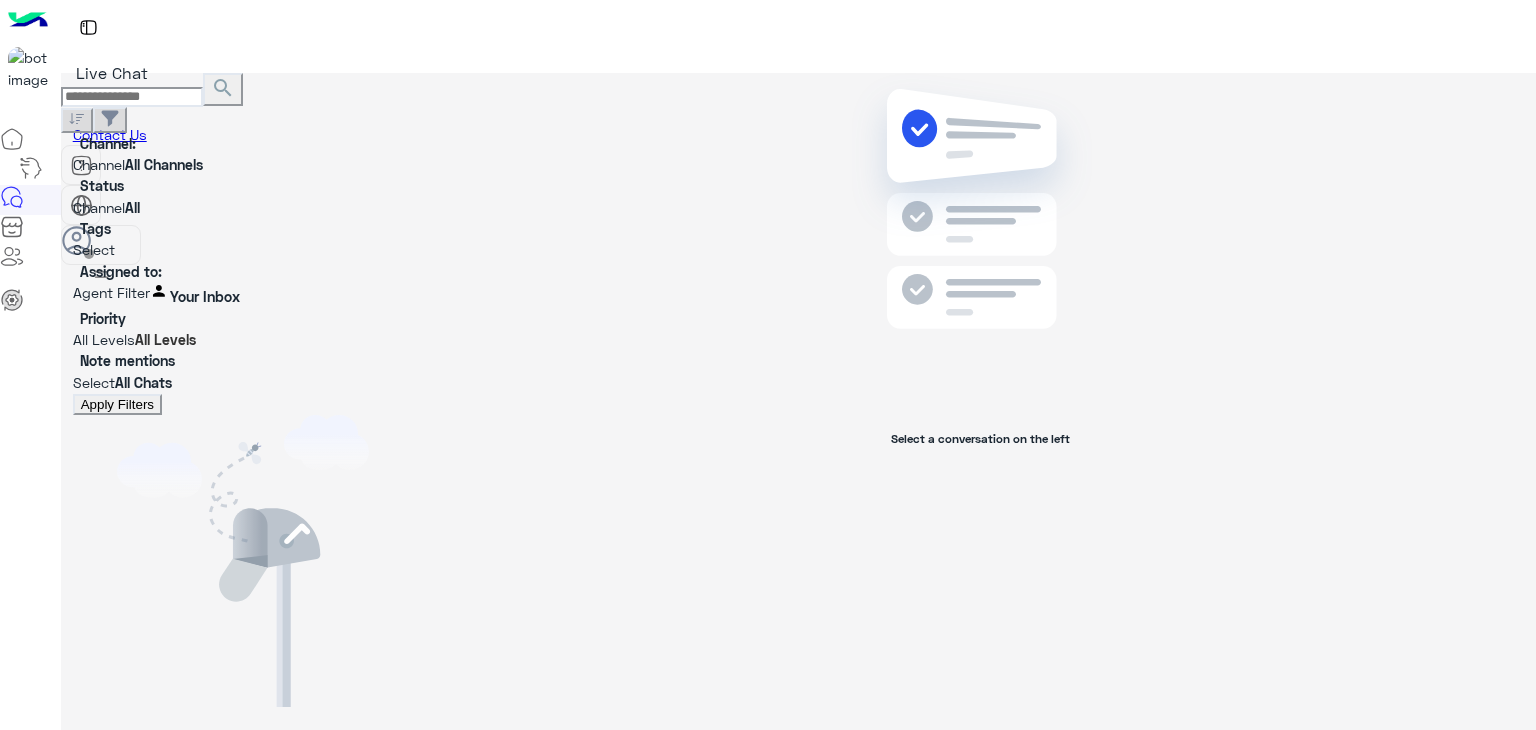 click at bounding box center (101, 245) 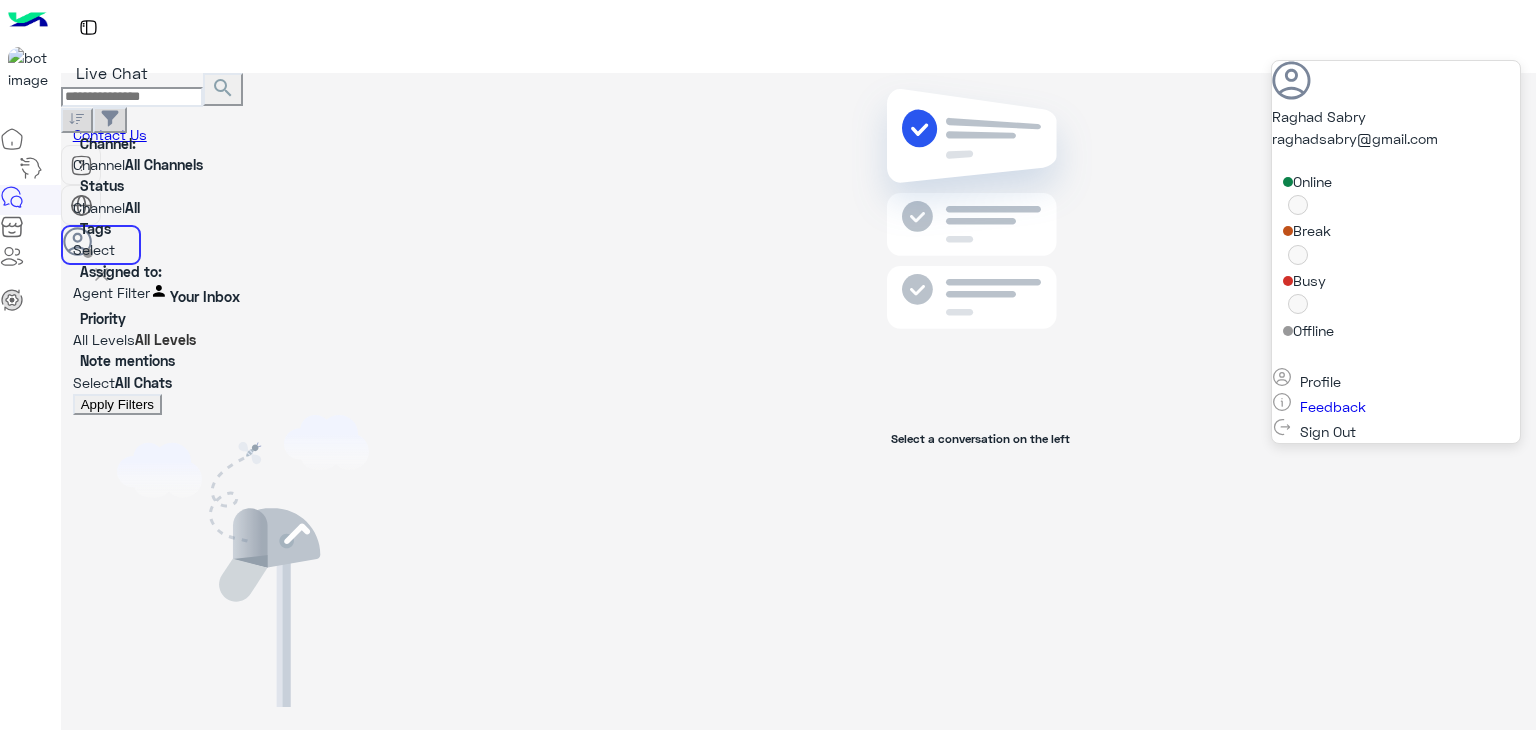 click at bounding box center (243, 561) 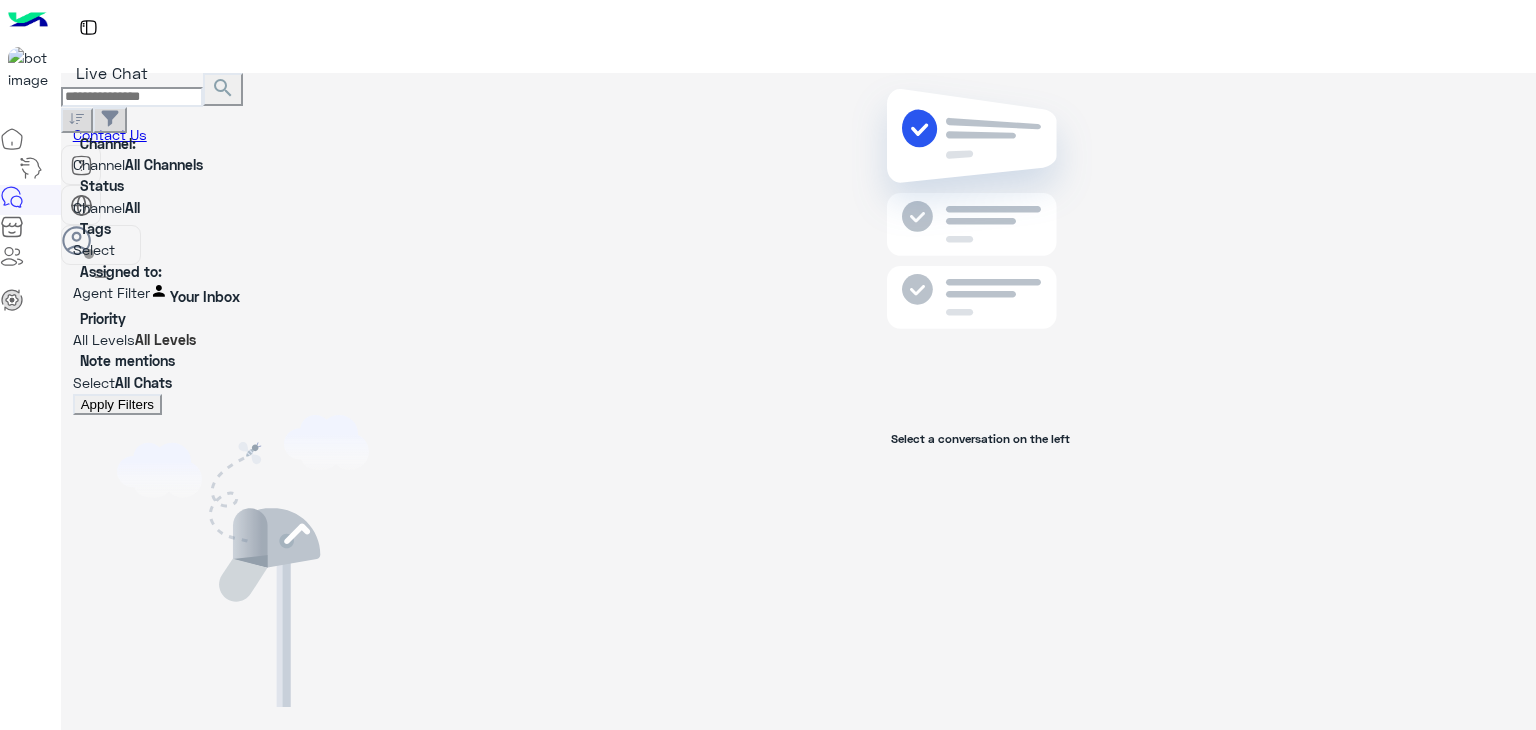click on "search" at bounding box center (223, 88) 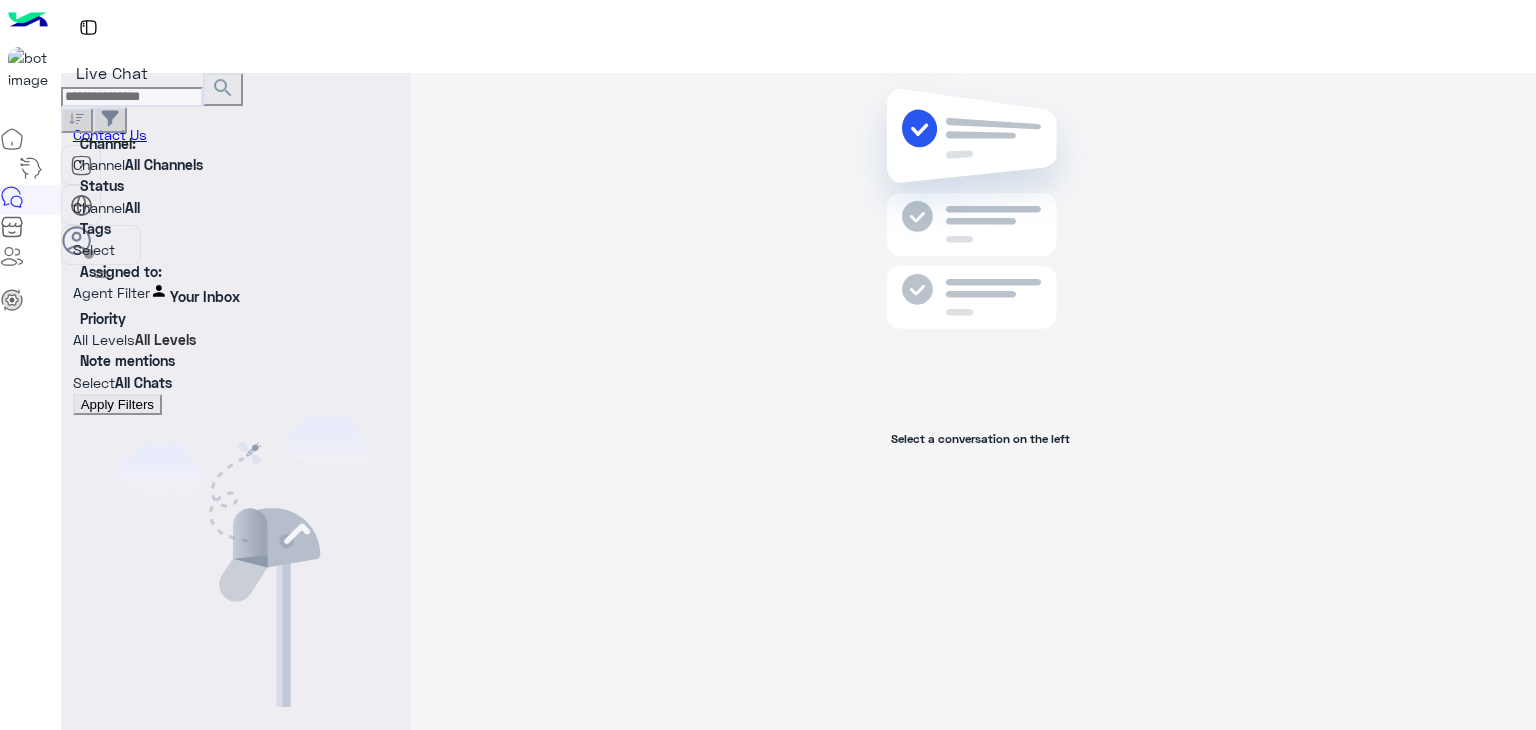 click at bounding box center [236, 373] 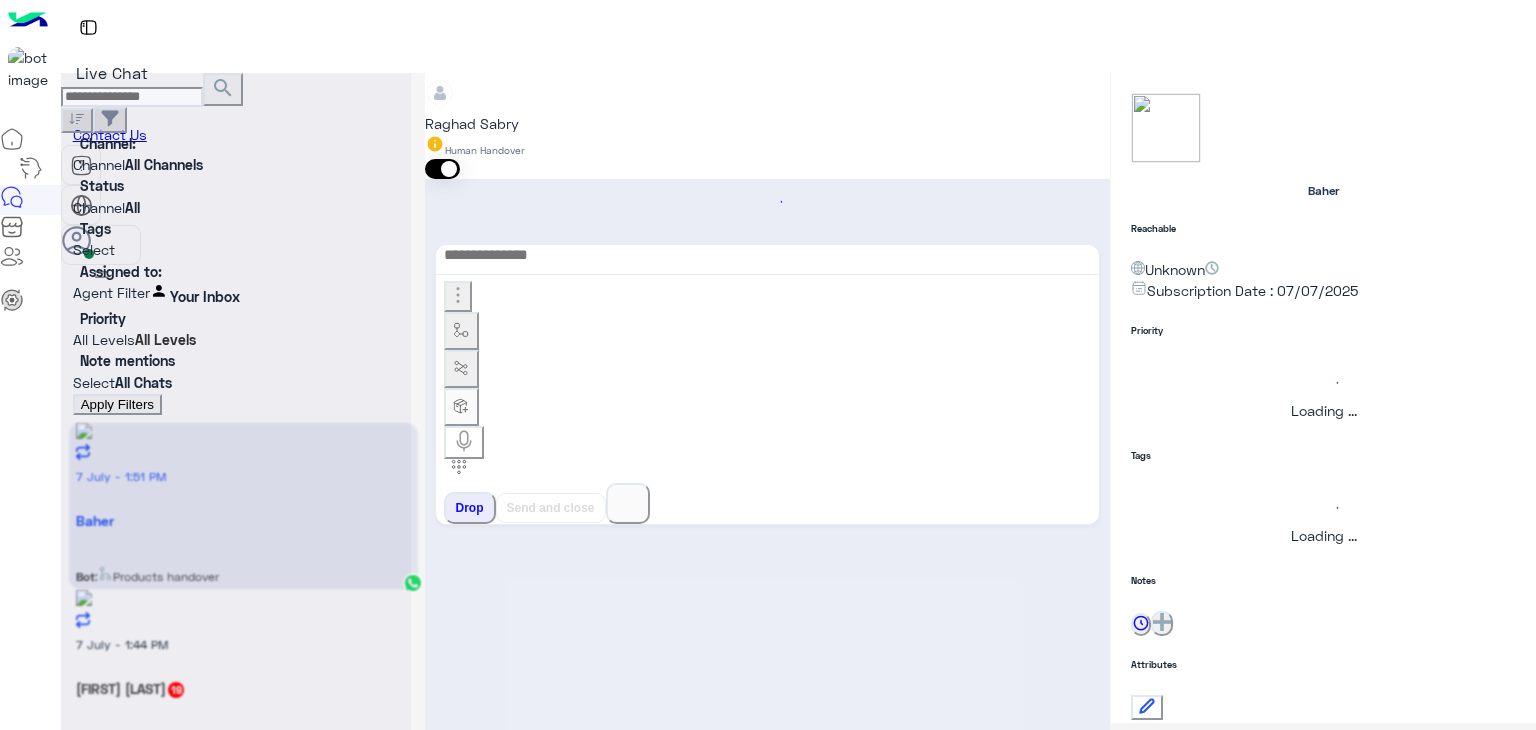 scroll, scrollTop: 1548, scrollLeft: 0, axis: vertical 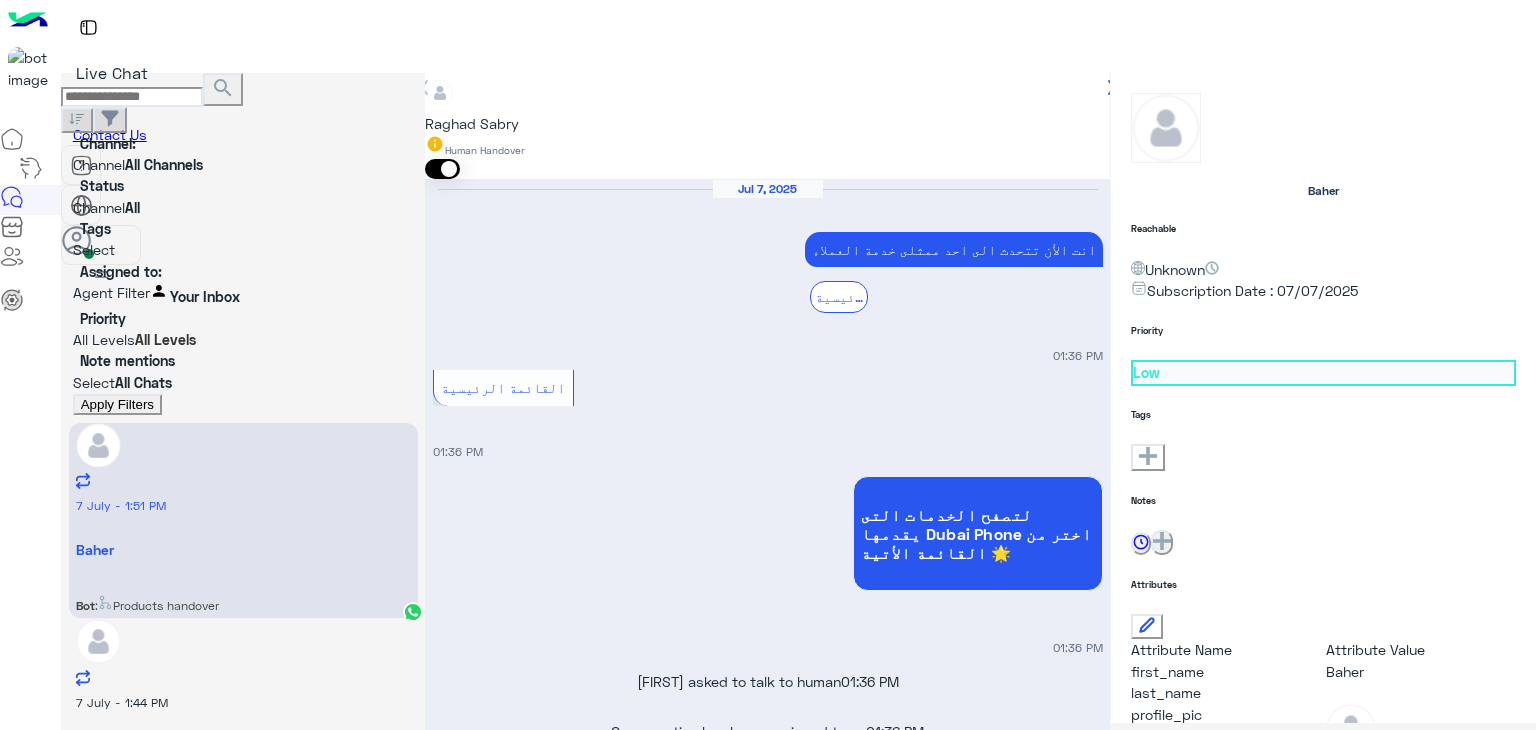 click at bounding box center (132, 97) 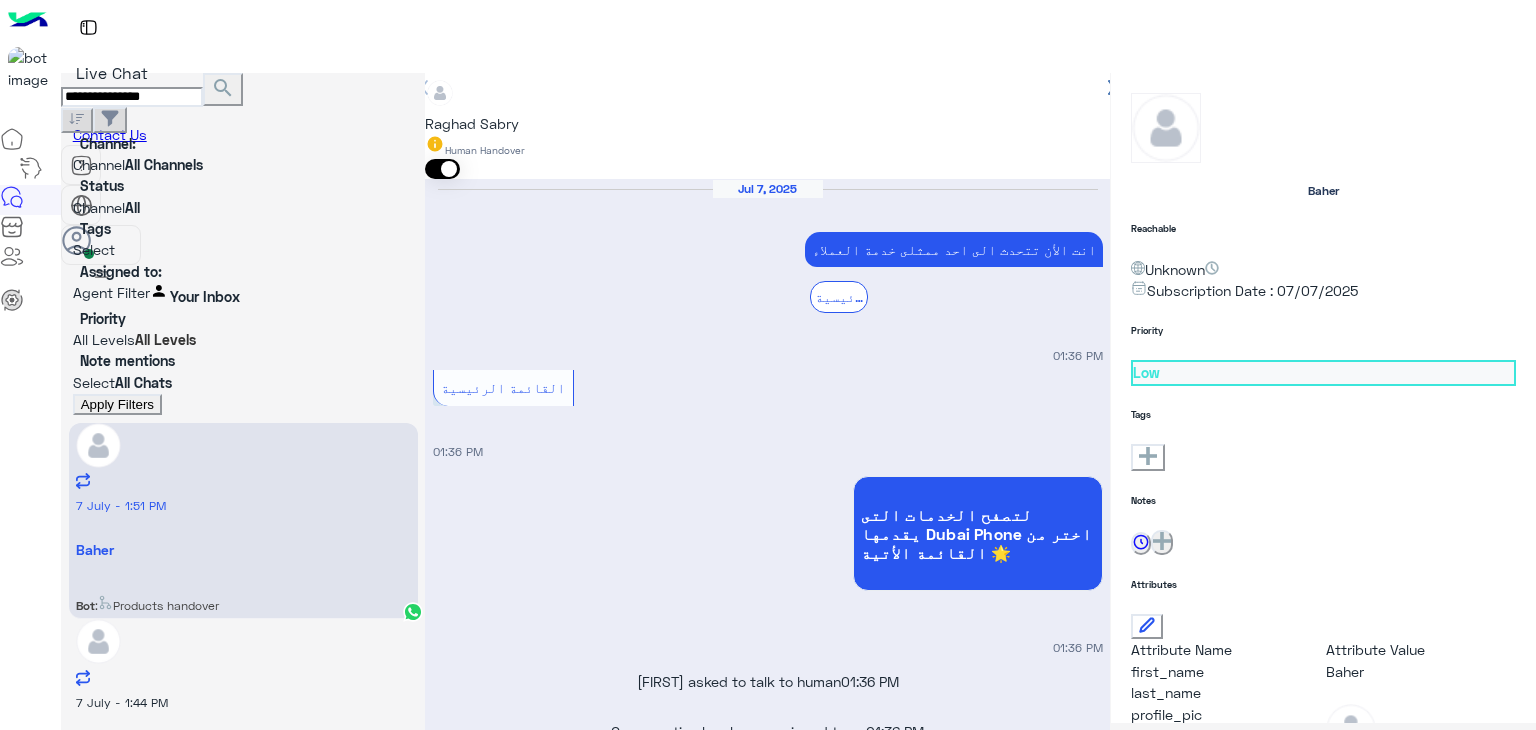 click on "**********" at bounding box center (132, 97) 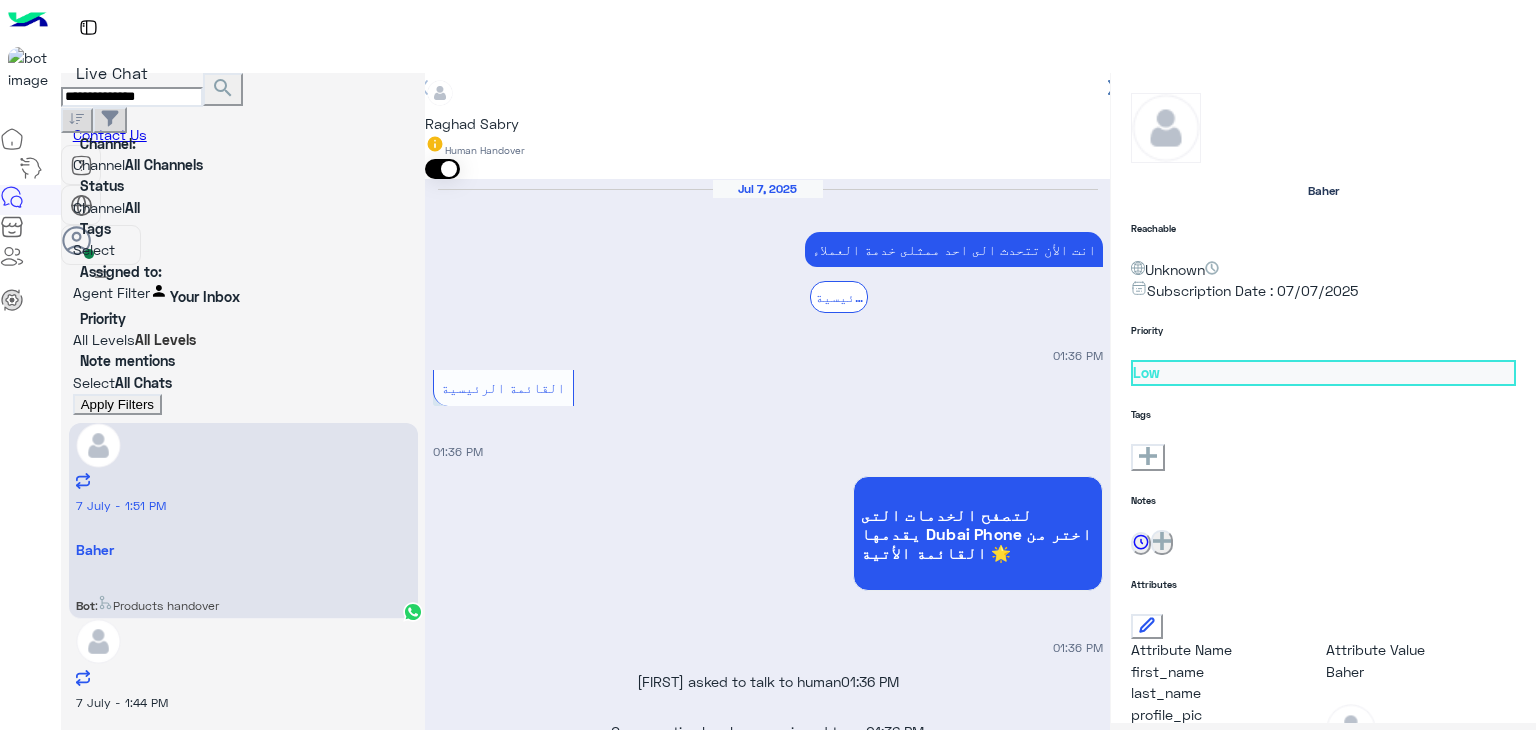 click on "**********" at bounding box center (132, 97) 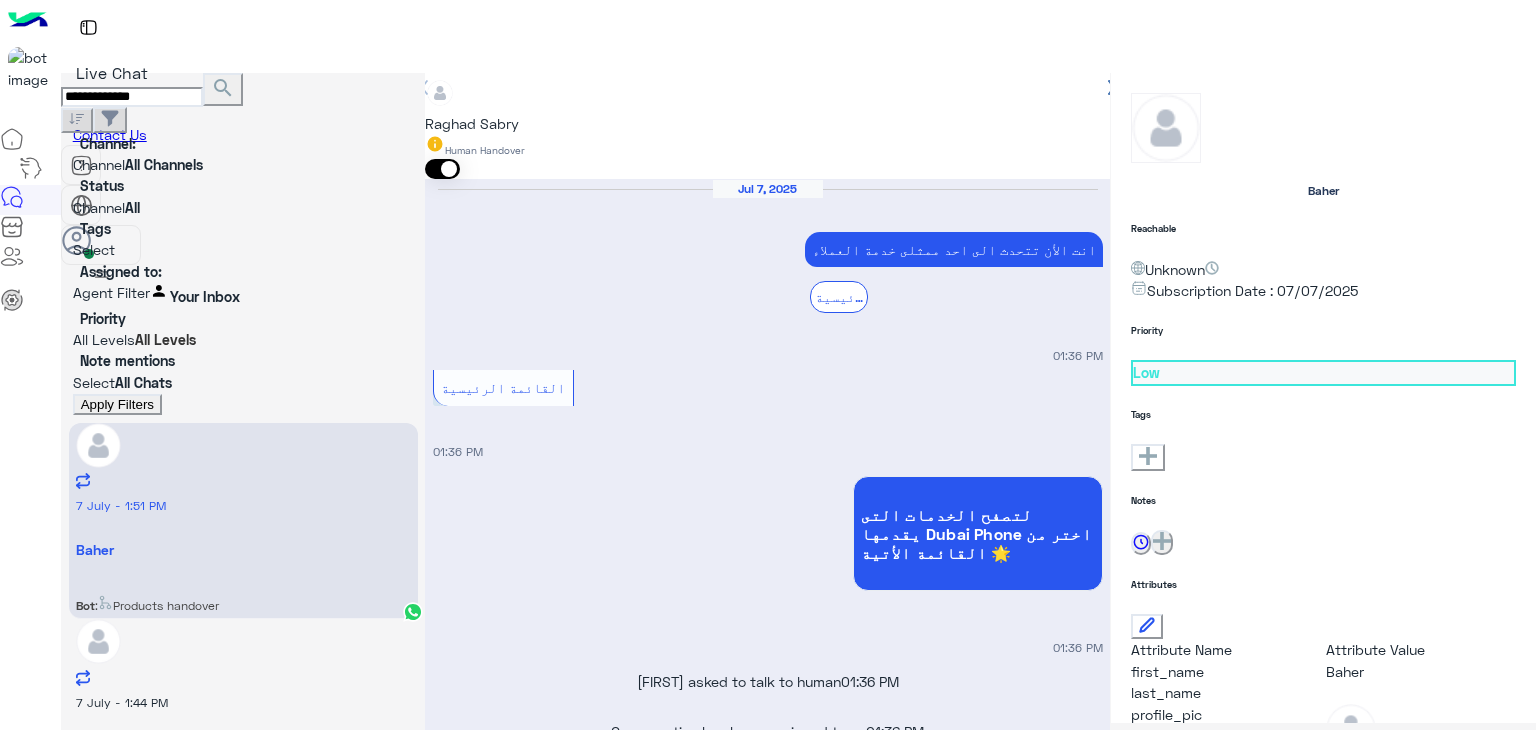 click on "**********" at bounding box center (132, 97) 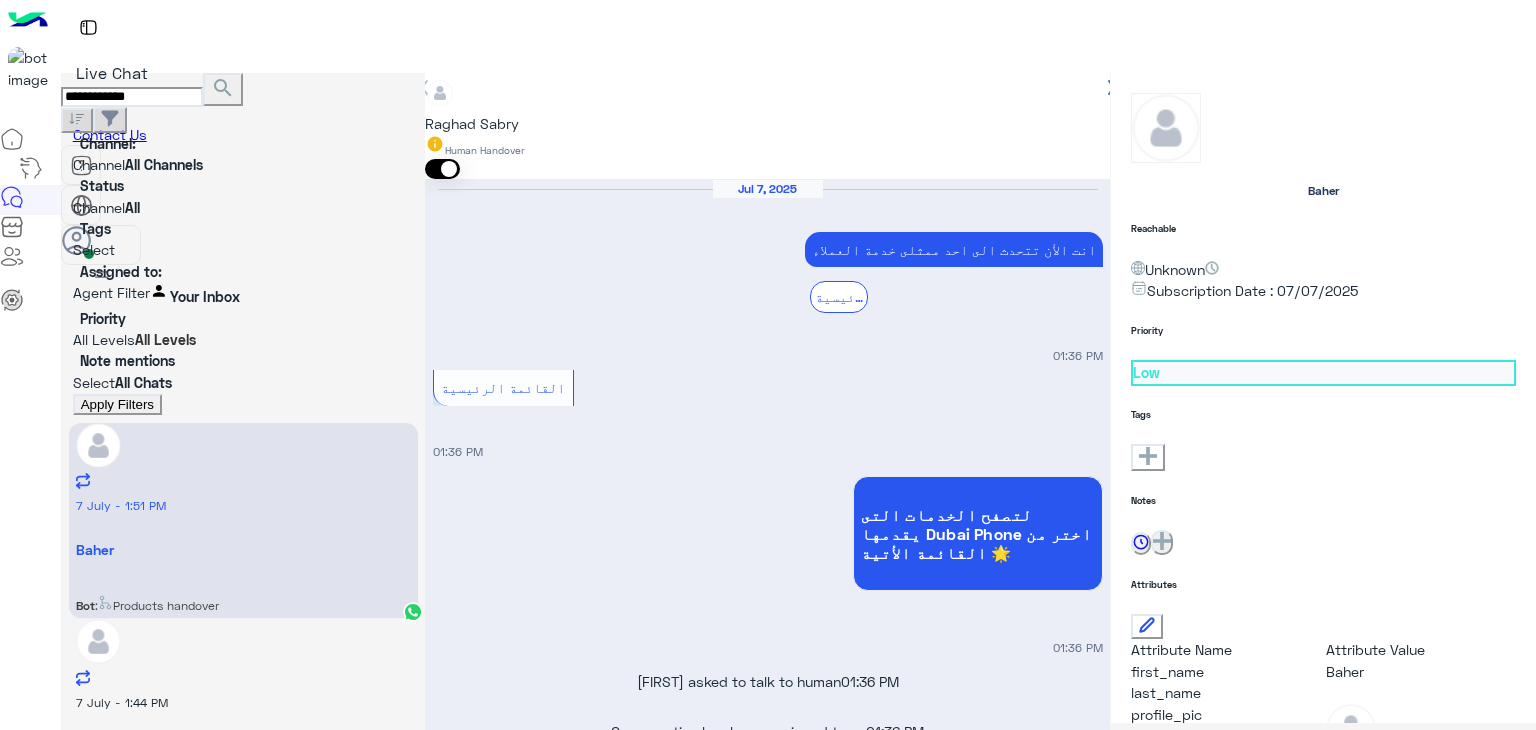 click on "**********" at bounding box center (132, 97) 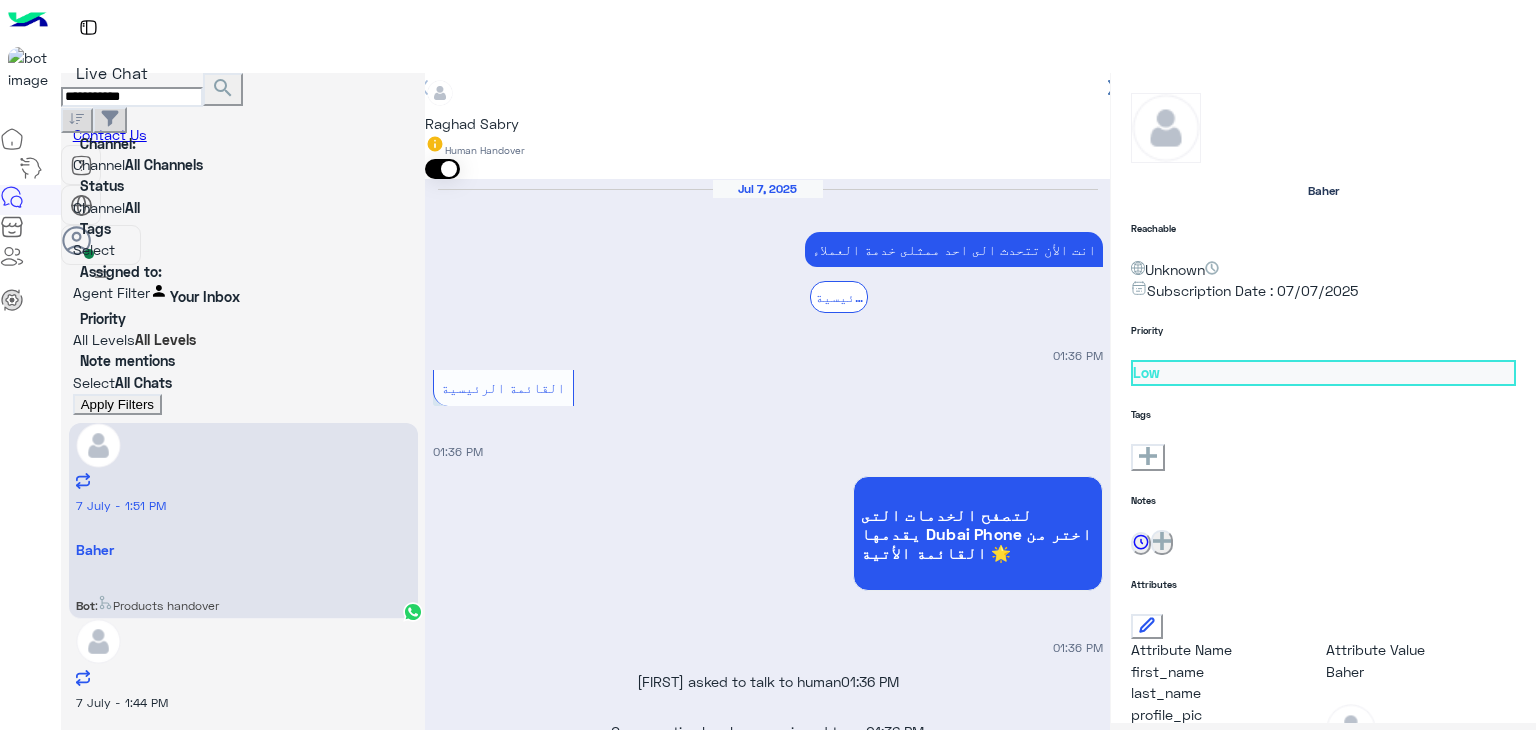 type on "**********" 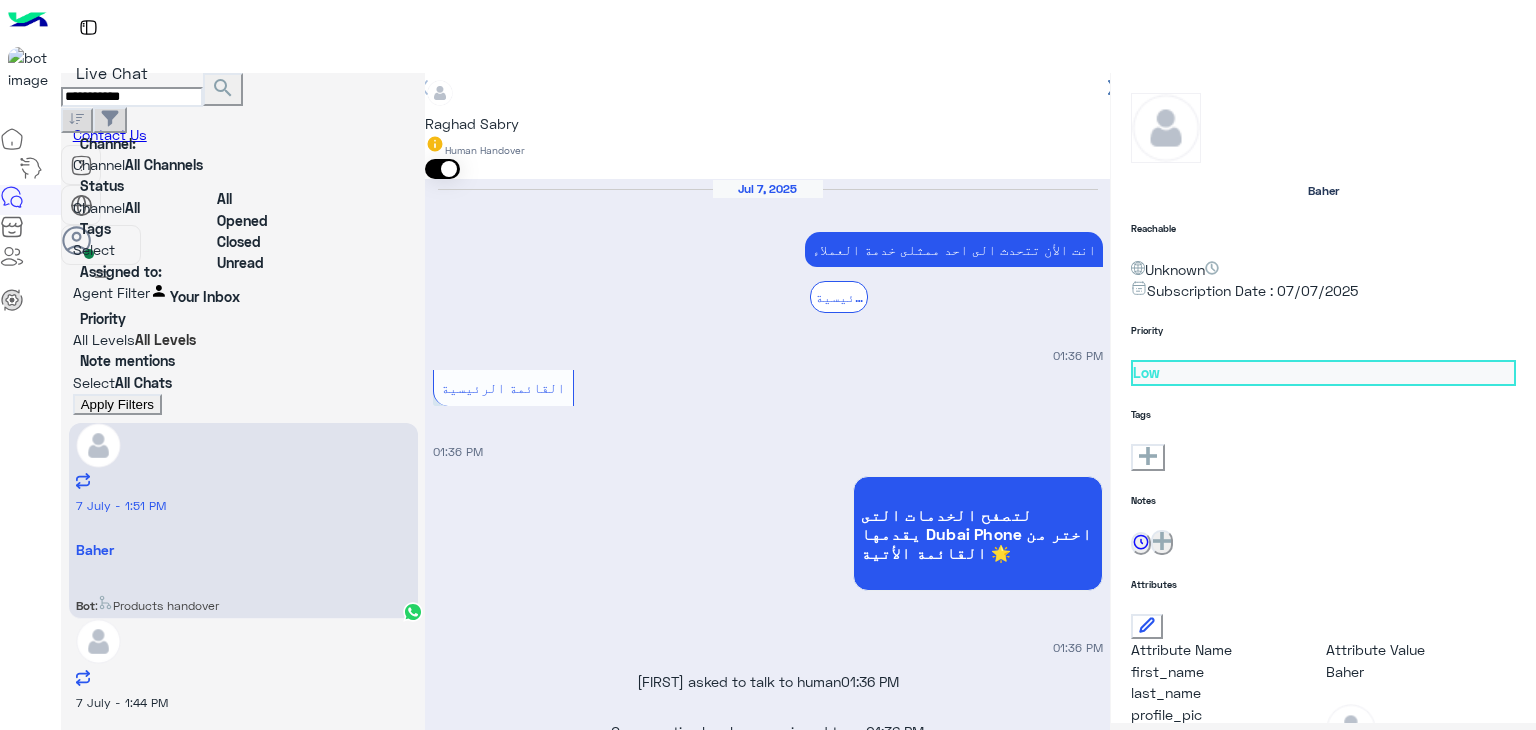 click on "Closed" at bounding box center [239, 241] 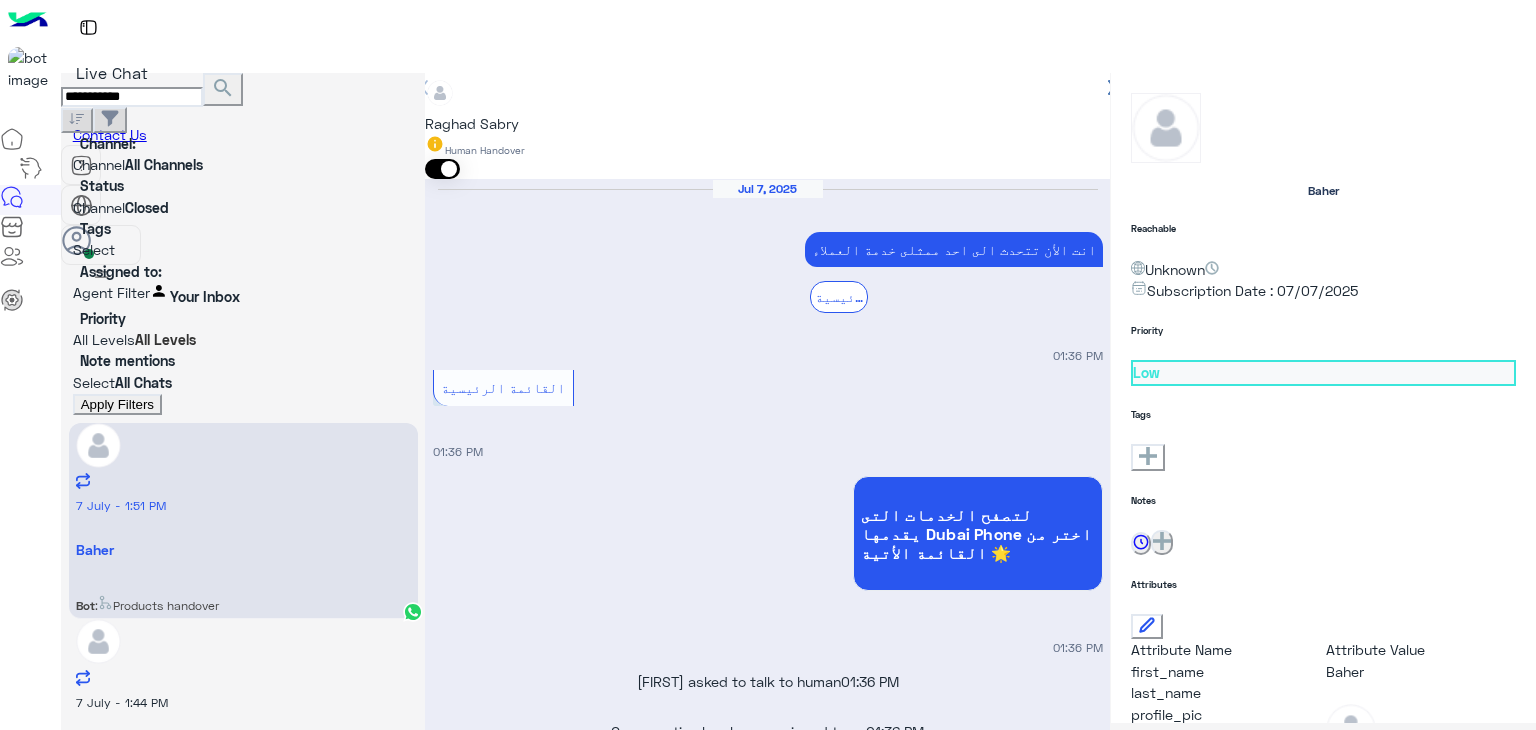 click at bounding box center (243, 292) 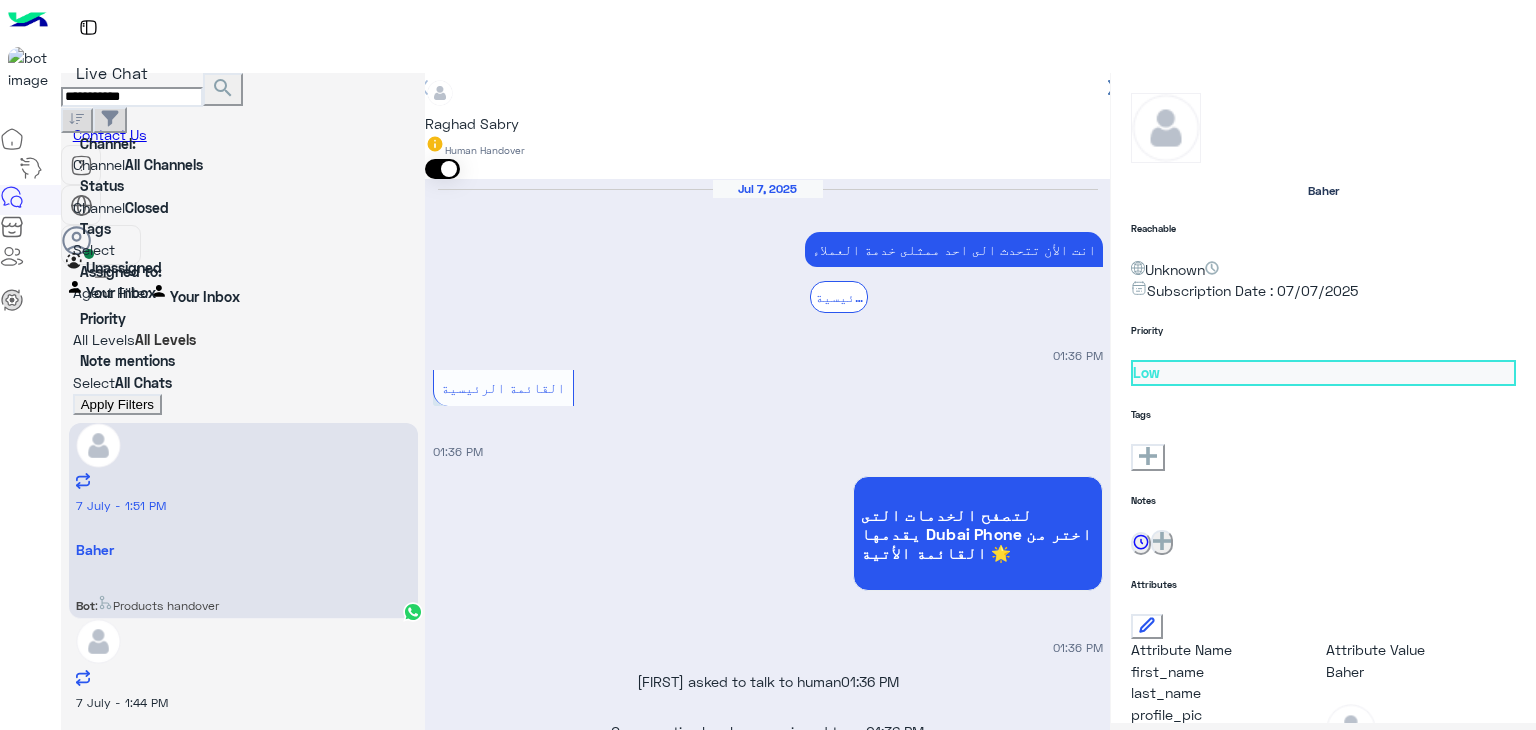 click on "Unassigned" at bounding box center [124, 267] 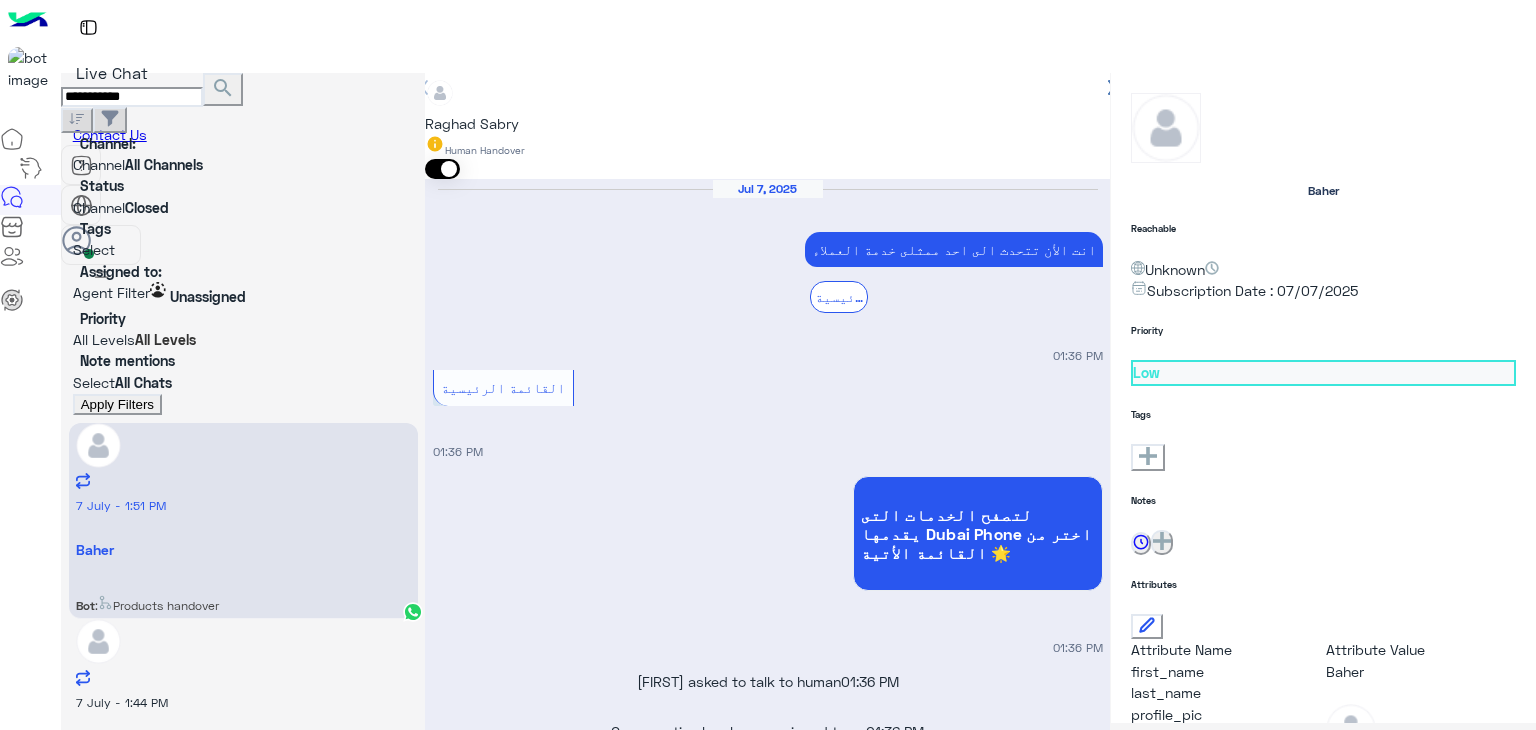click on "Apply Filters" at bounding box center (117, 404) 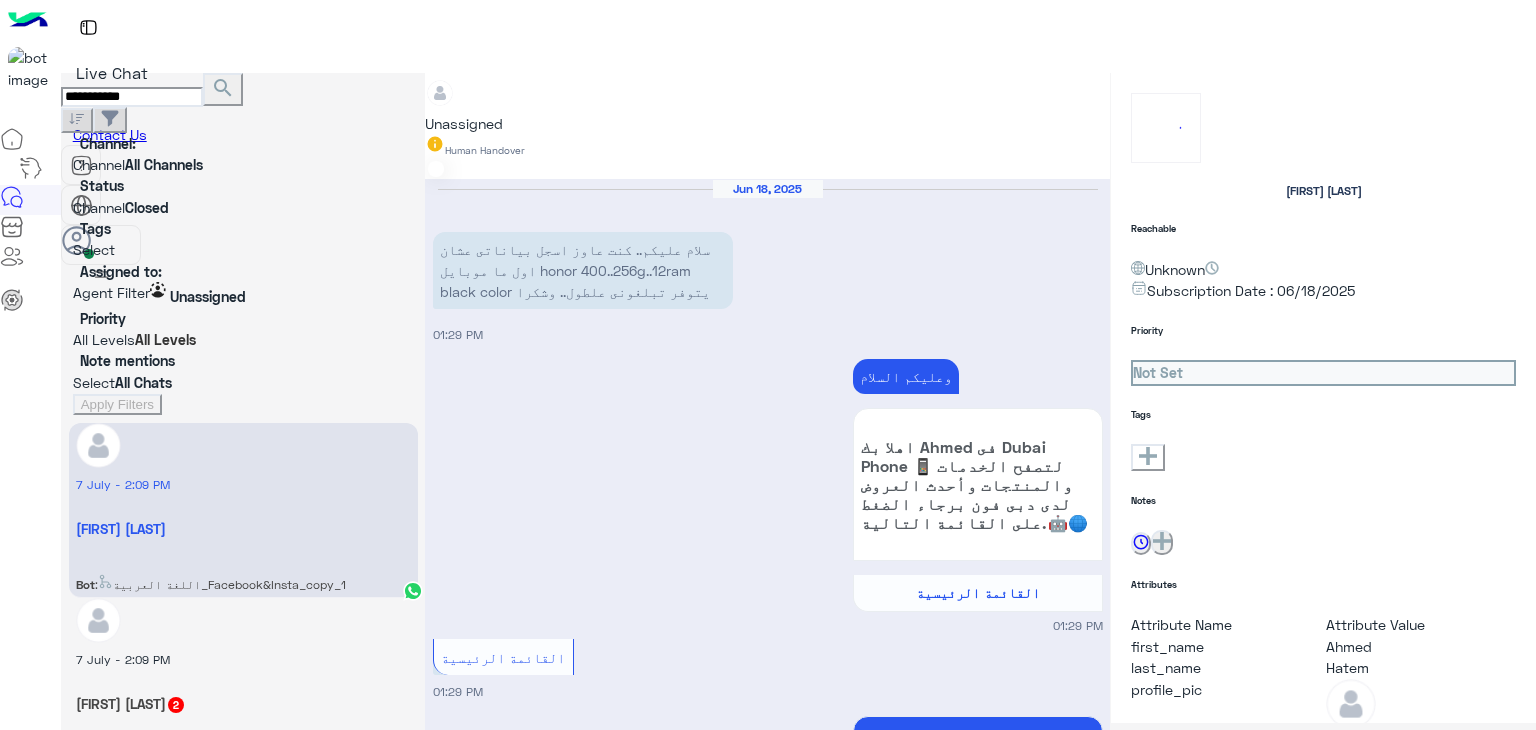 scroll, scrollTop: 1895, scrollLeft: 0, axis: vertical 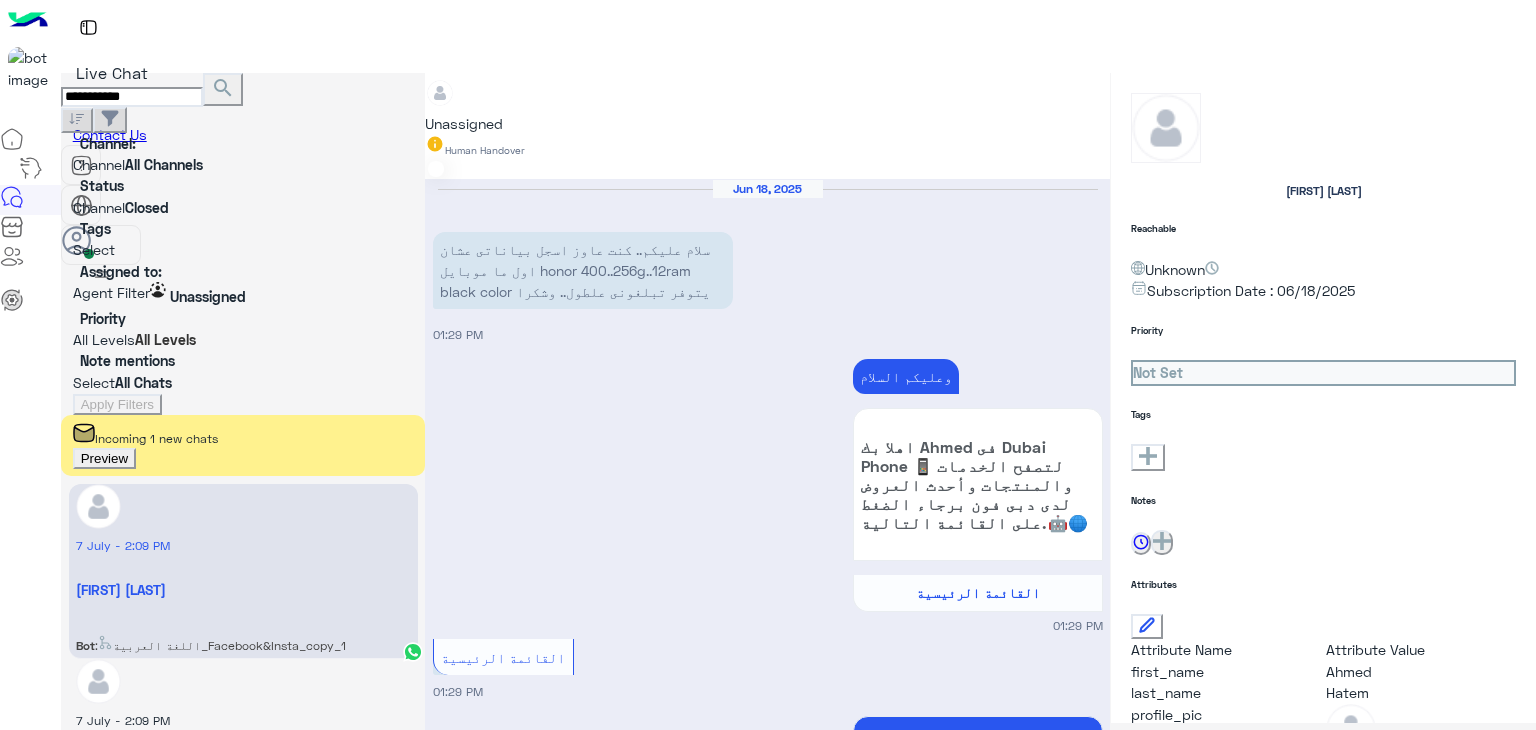 click on "search" at bounding box center (223, 88) 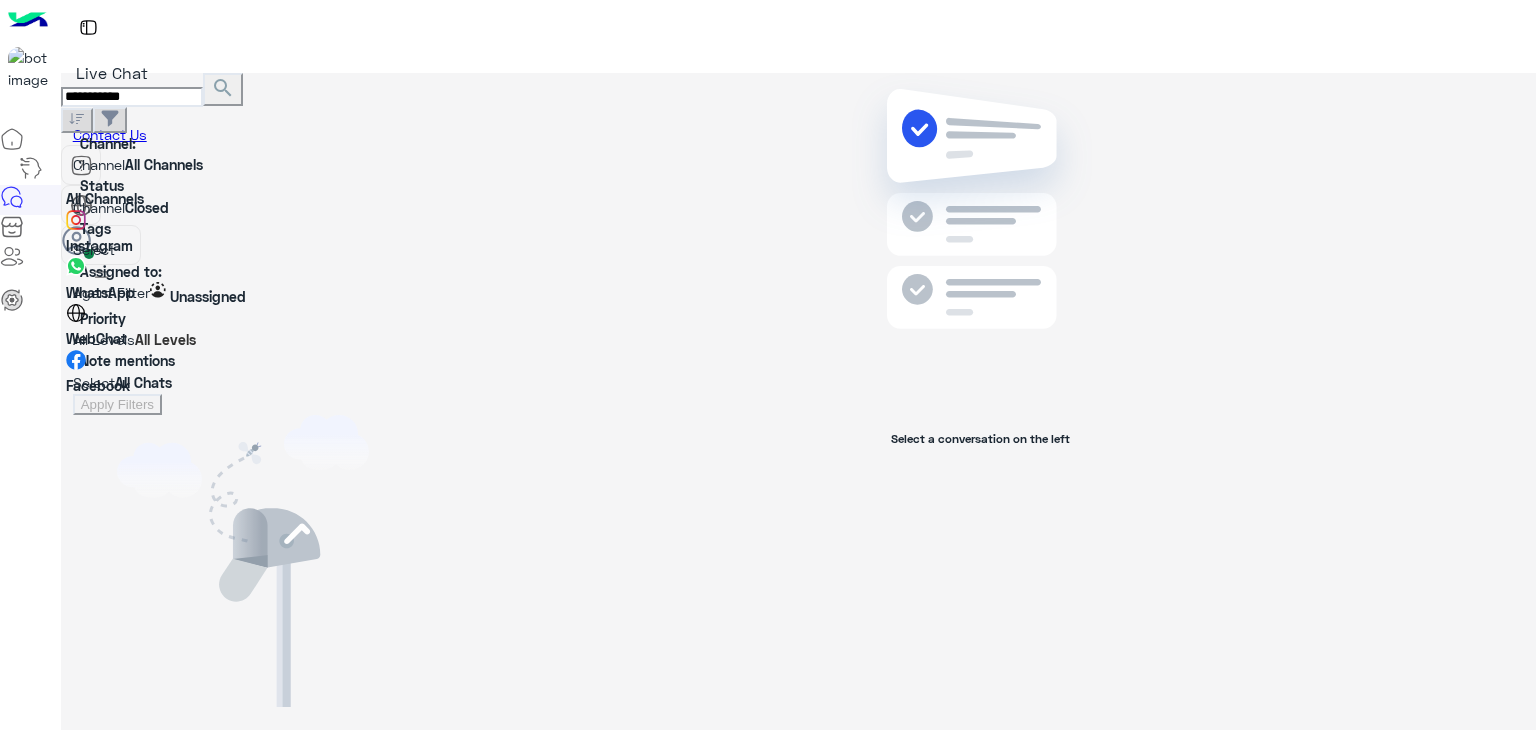click on "All Channels" at bounding box center [164, 164] 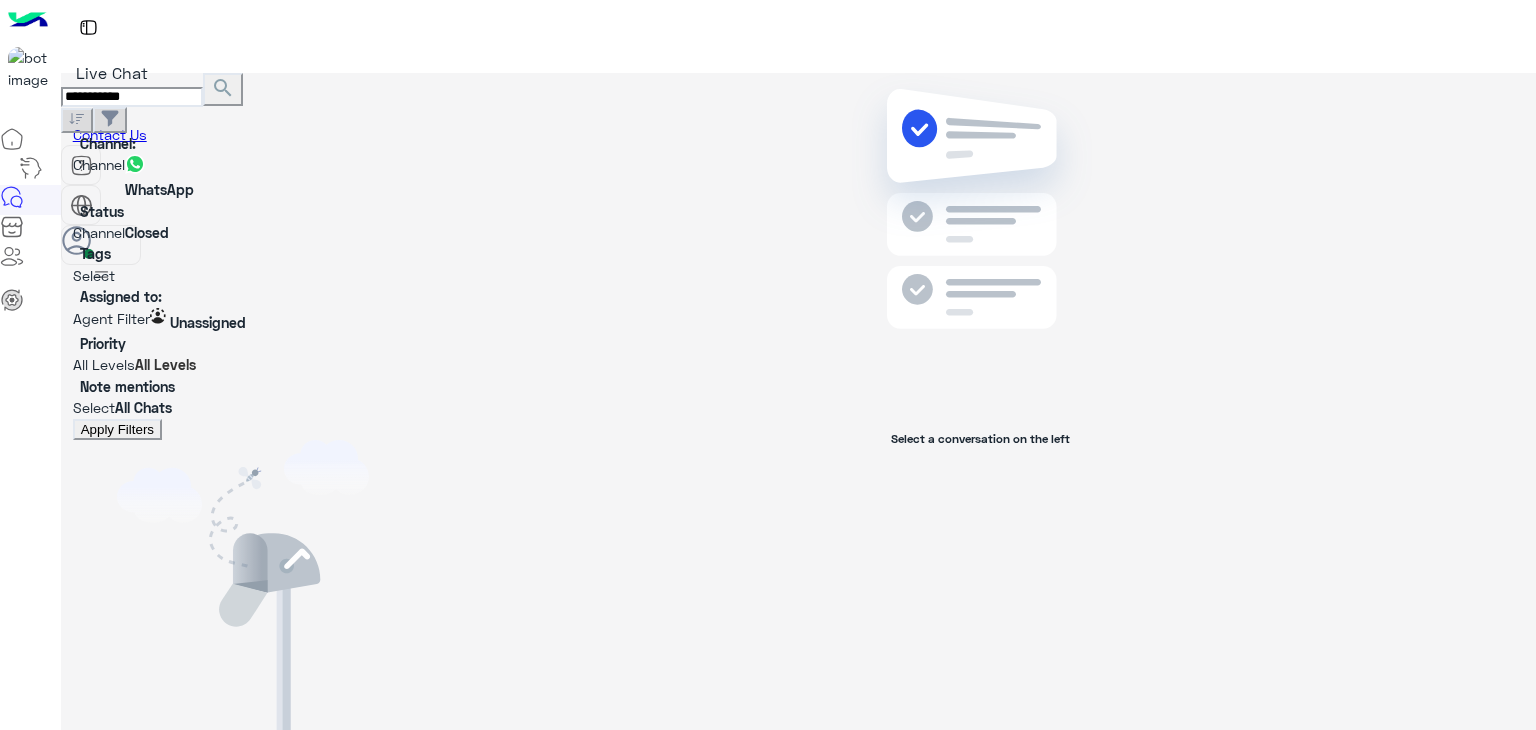 click on "search" at bounding box center [223, 88] 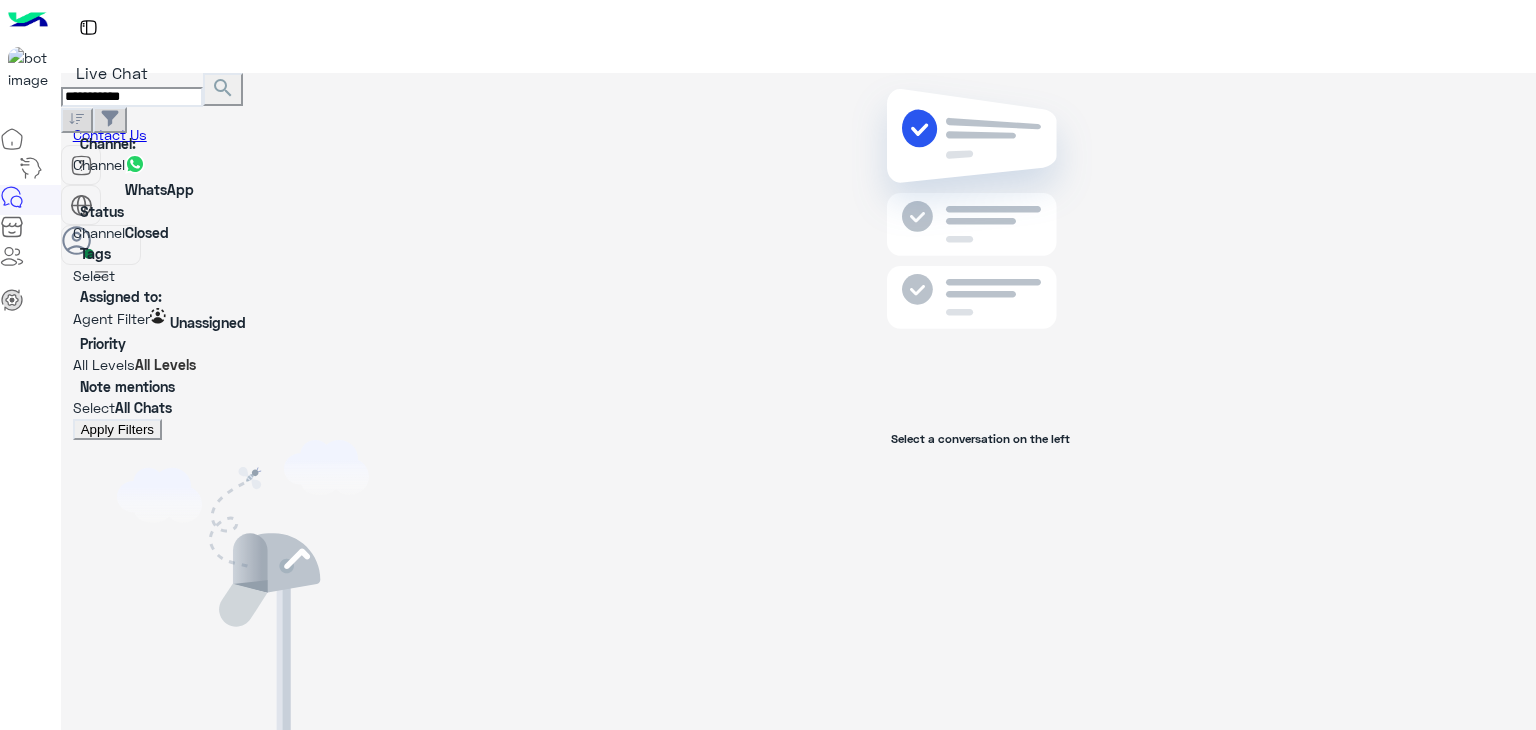 click at bounding box center (414, 320) 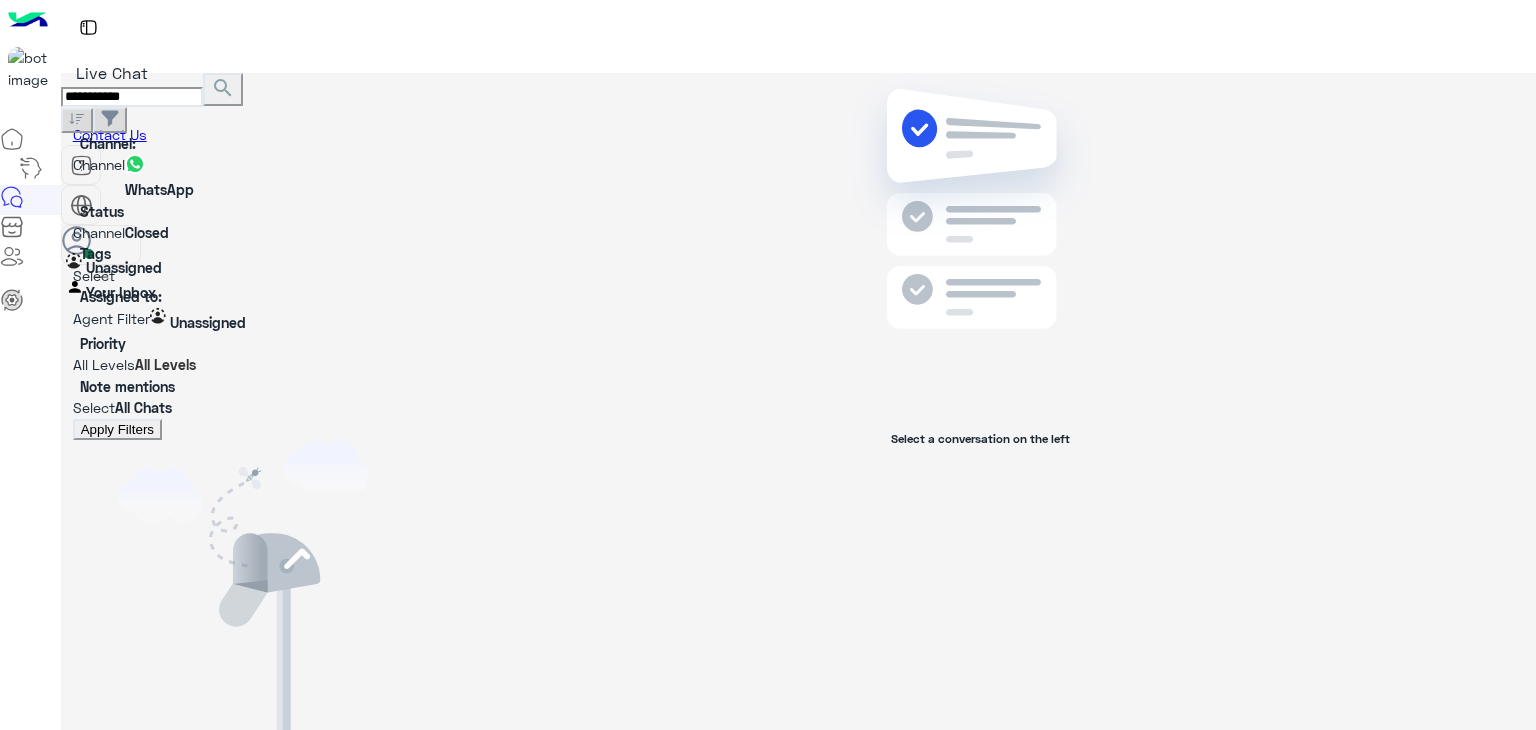 click on "Your Inbox" at bounding box center (121, 292) 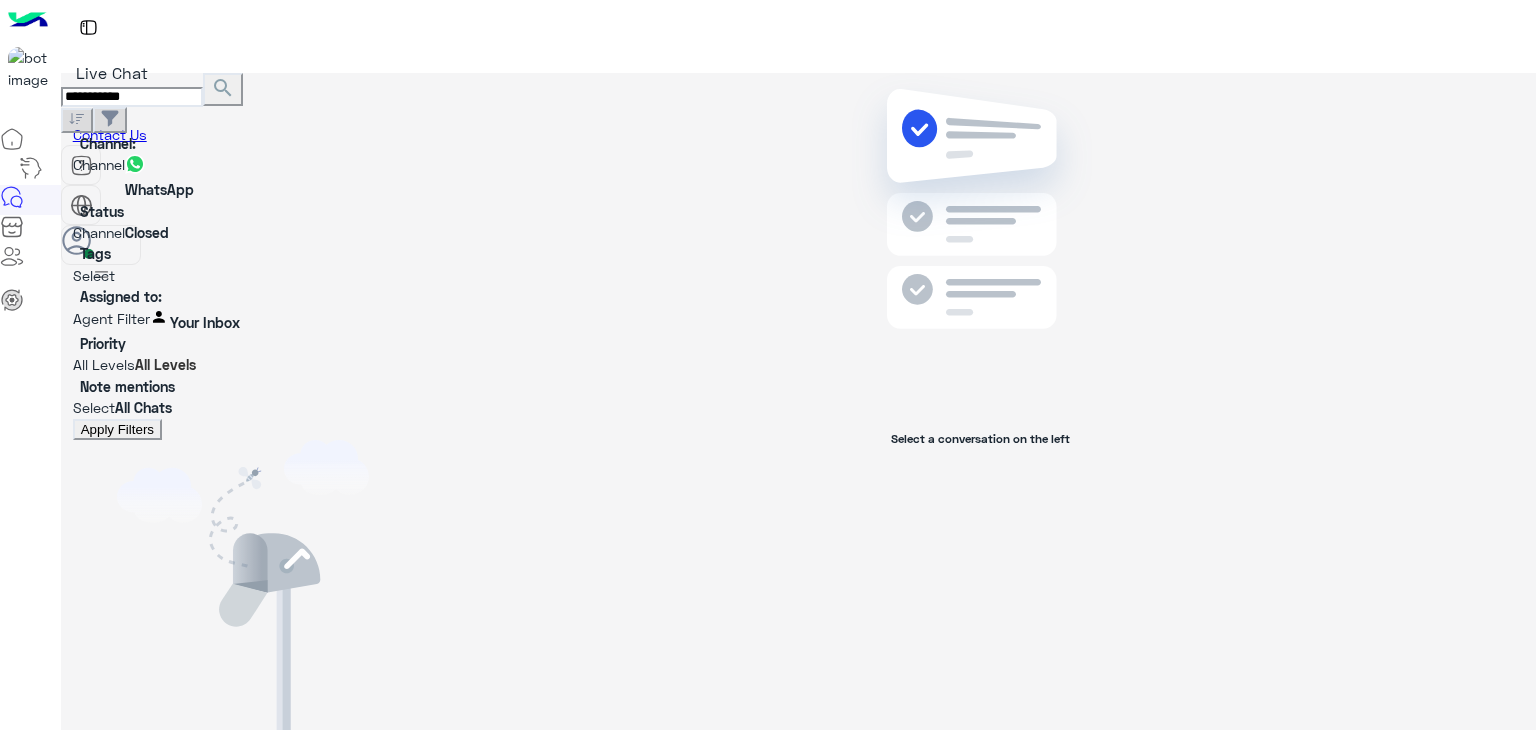 click on "Apply Filters" at bounding box center (117, 429) 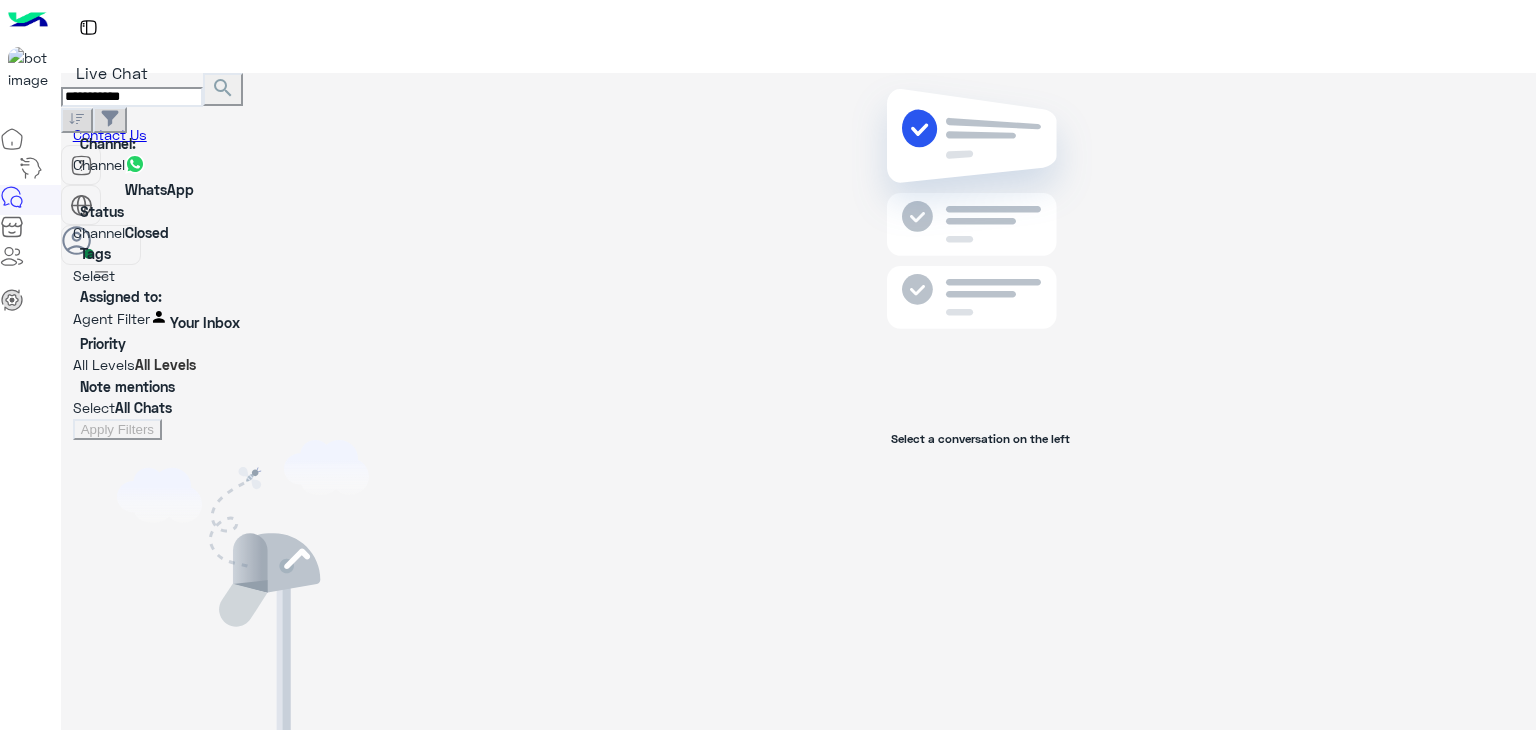 click at bounding box center [73, 235] 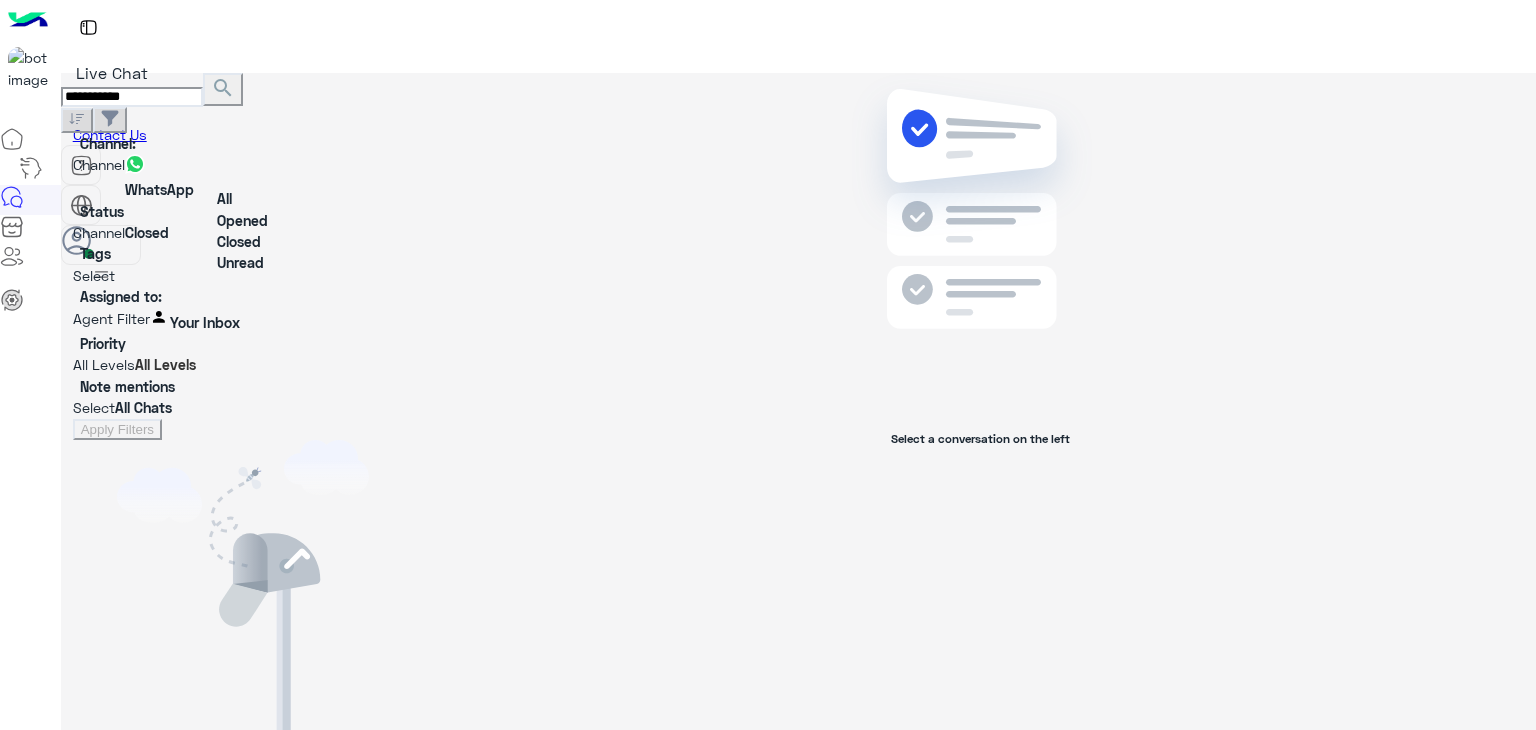 click on "Unread" at bounding box center [273, 262] 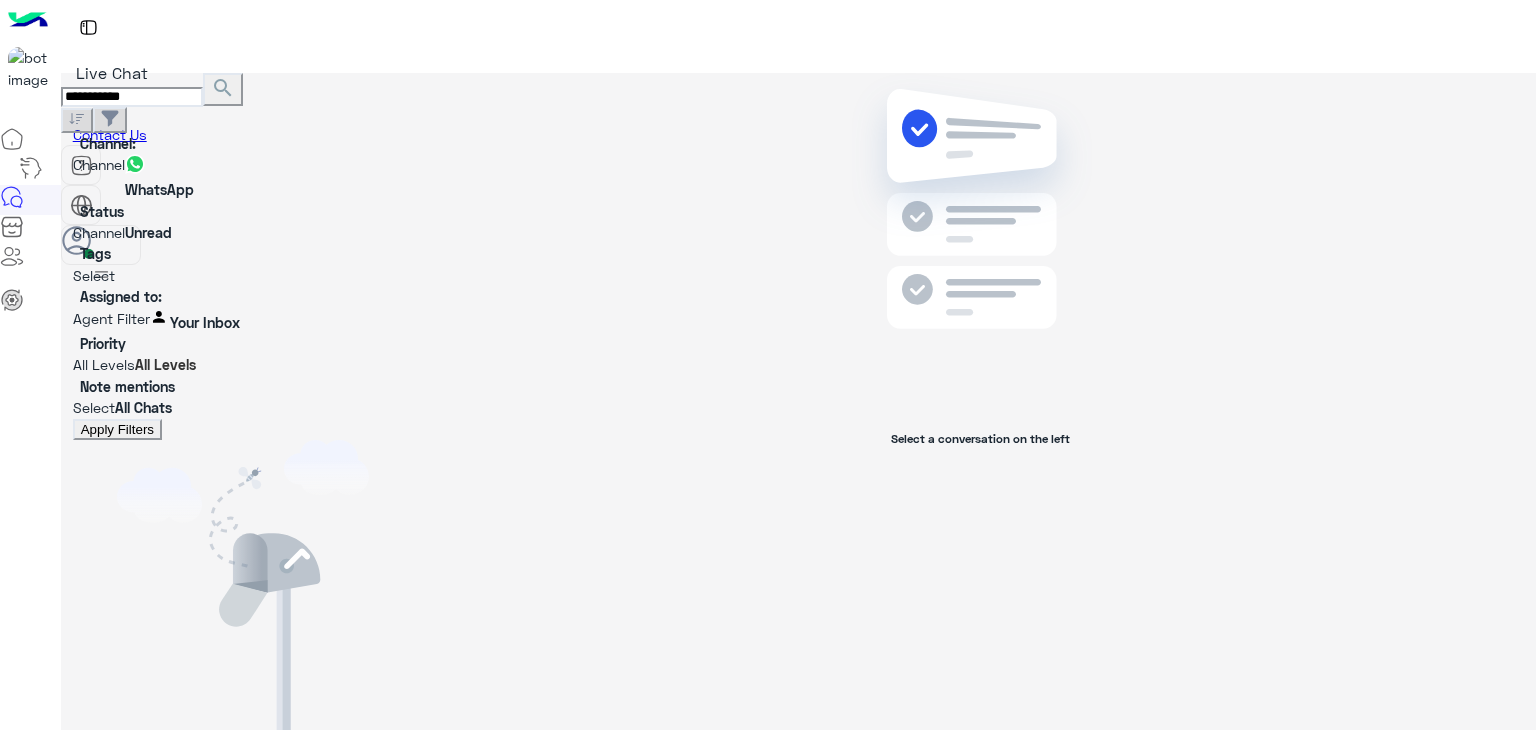 click on "Apply Filters" at bounding box center [117, 429] 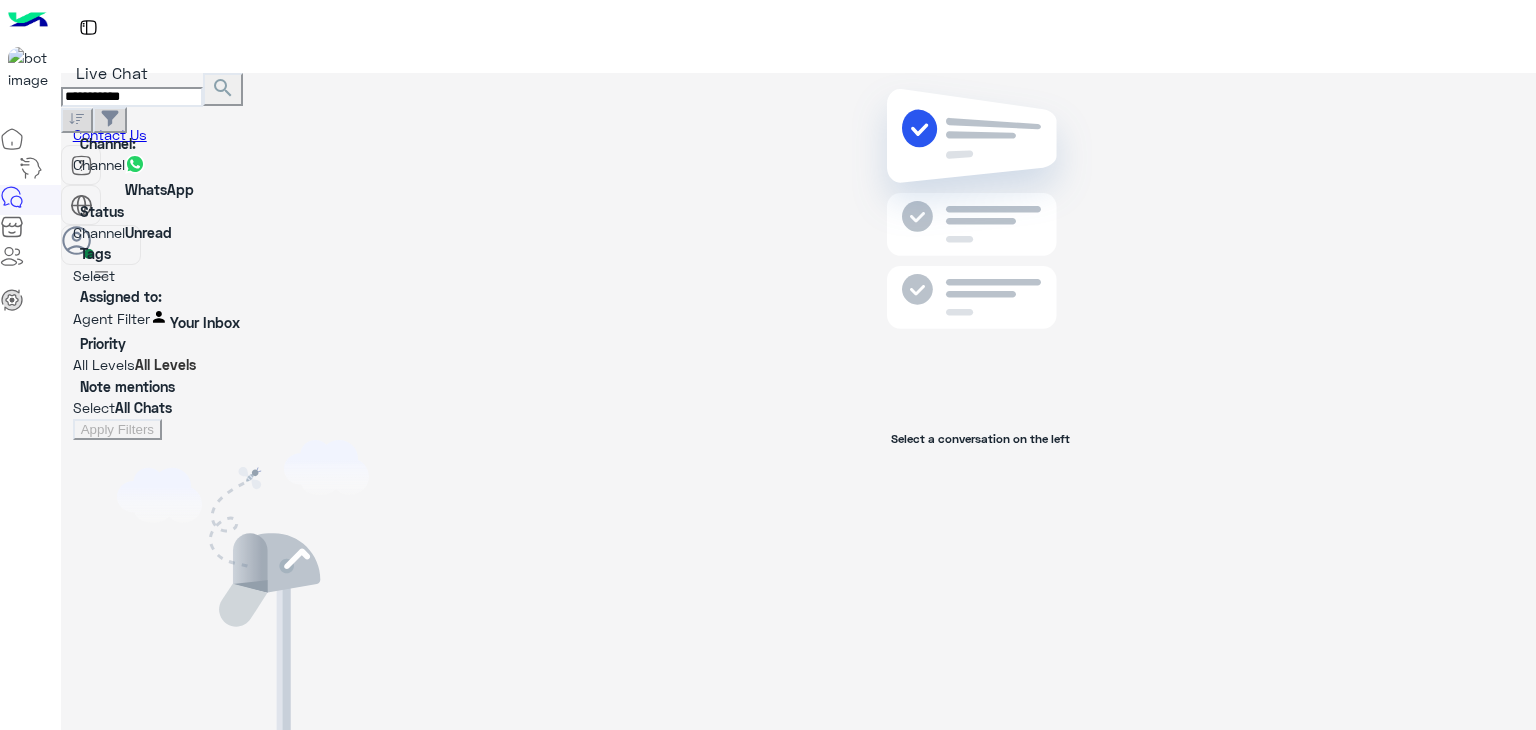 click at bounding box center (73, 167) 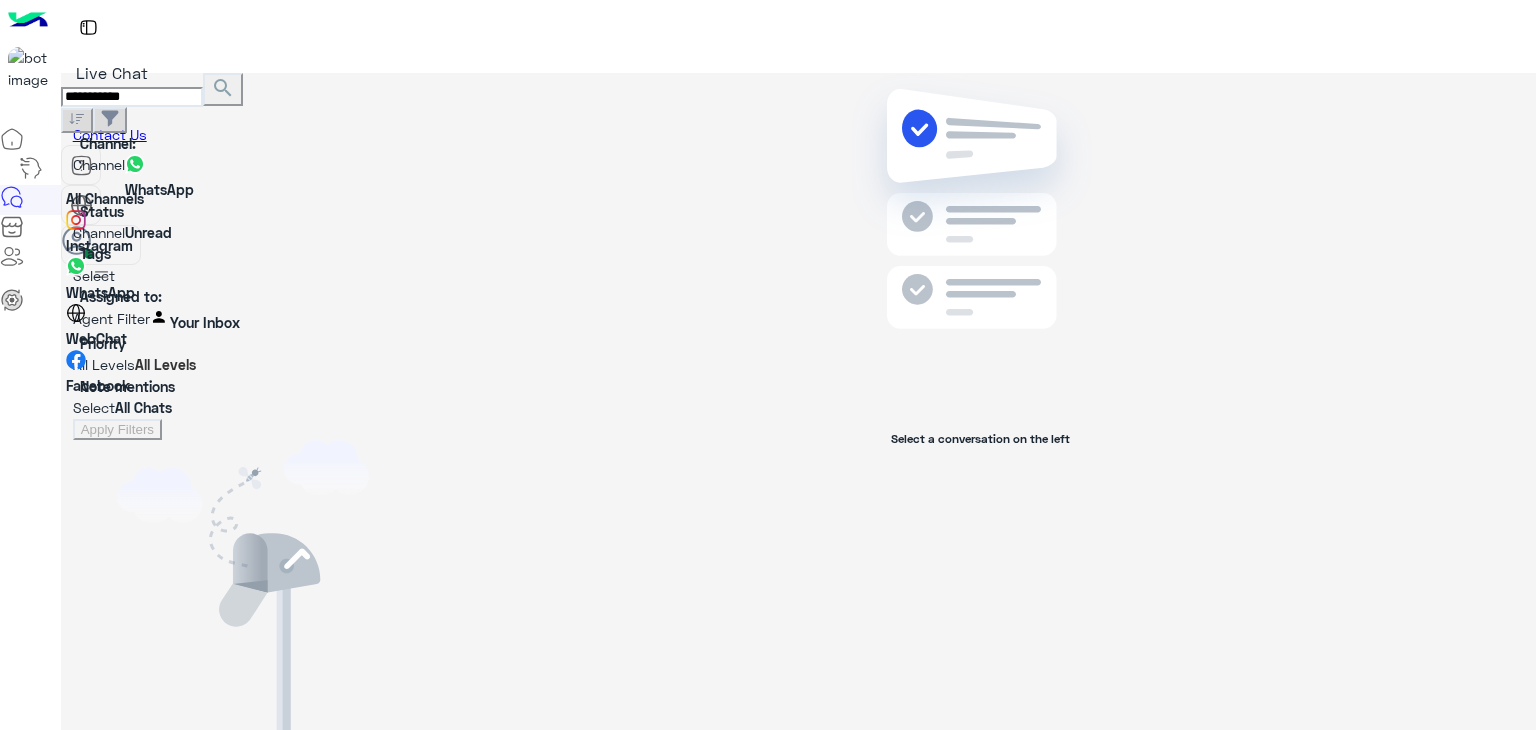 click on "All Channels" at bounding box center (138, 198) 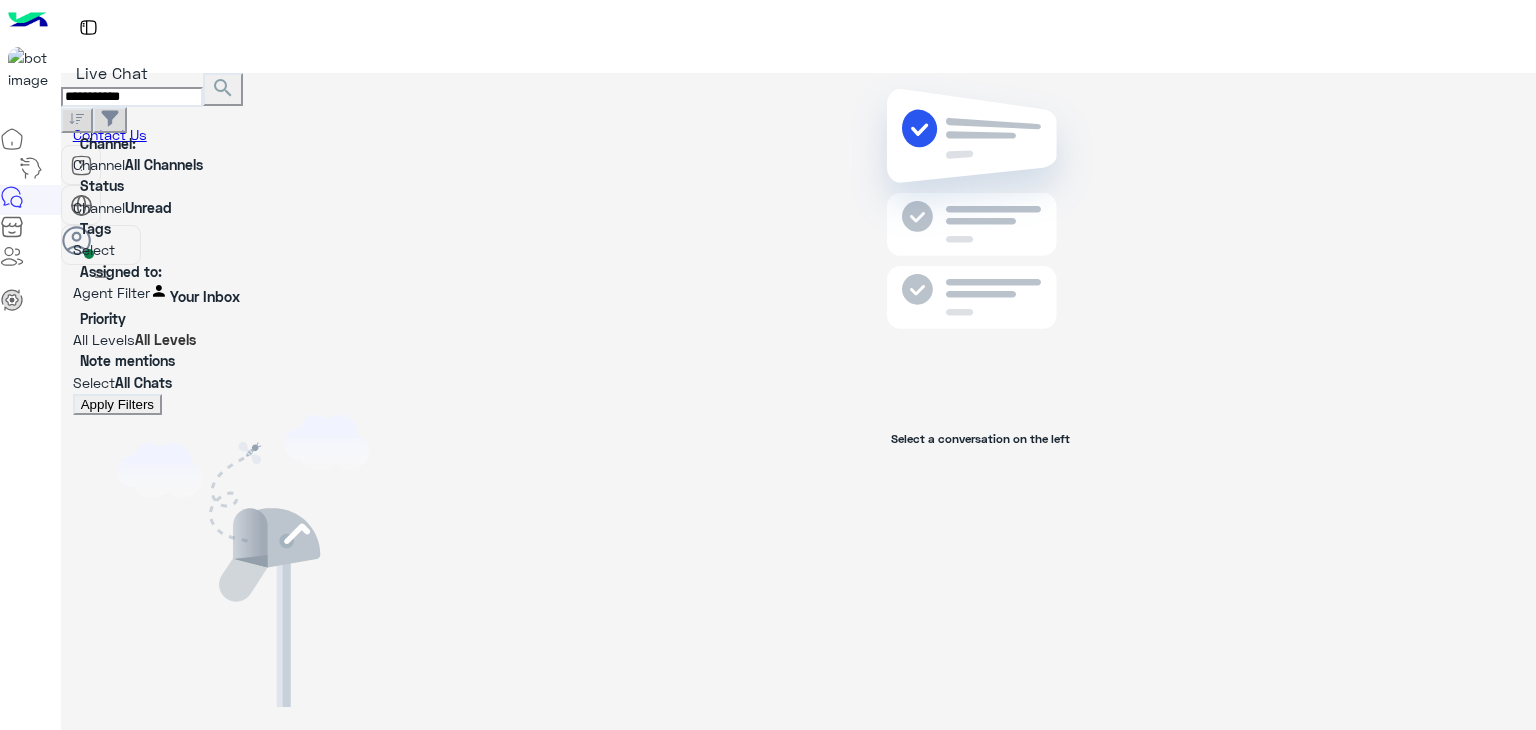 click on "Apply Filters" at bounding box center [117, 404] 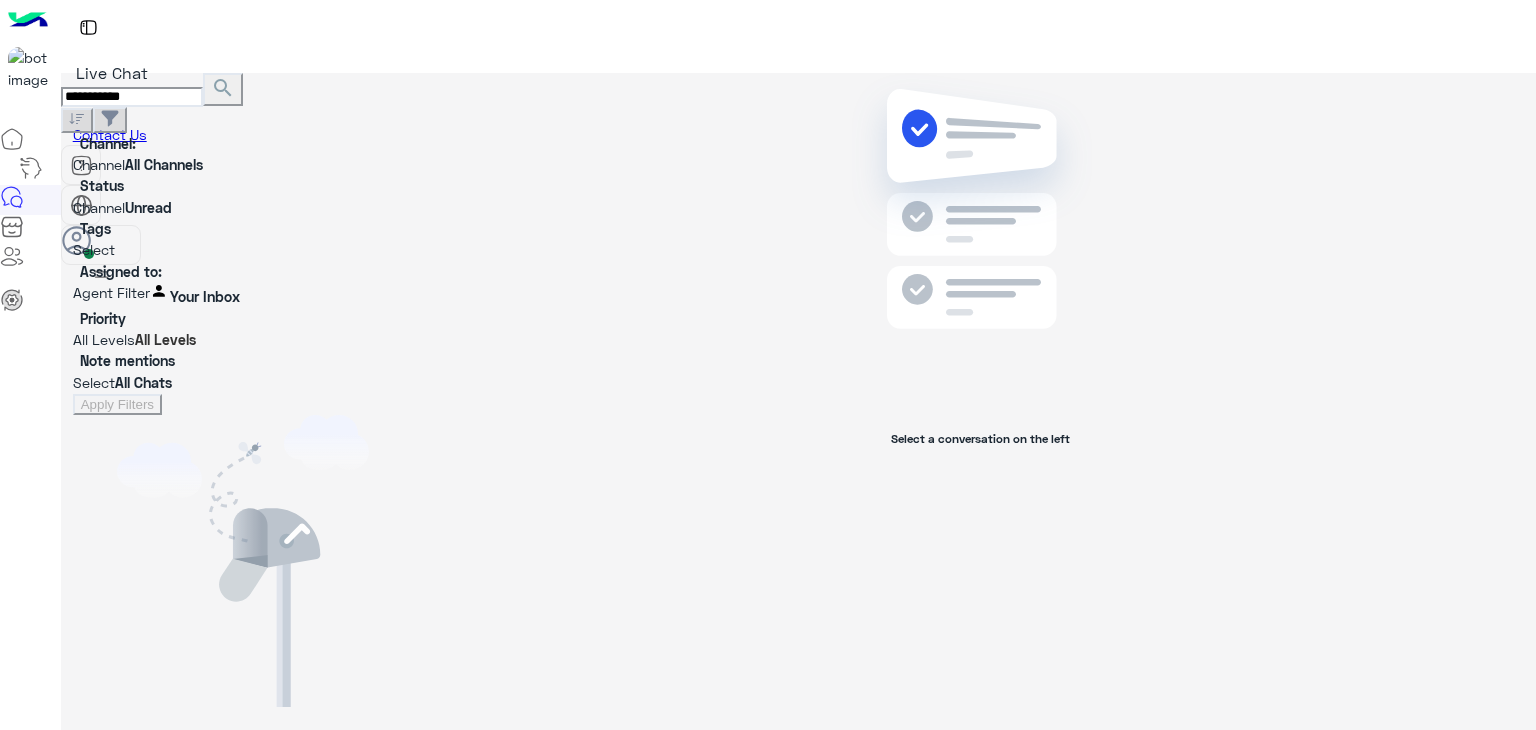 click at bounding box center (243, 207) 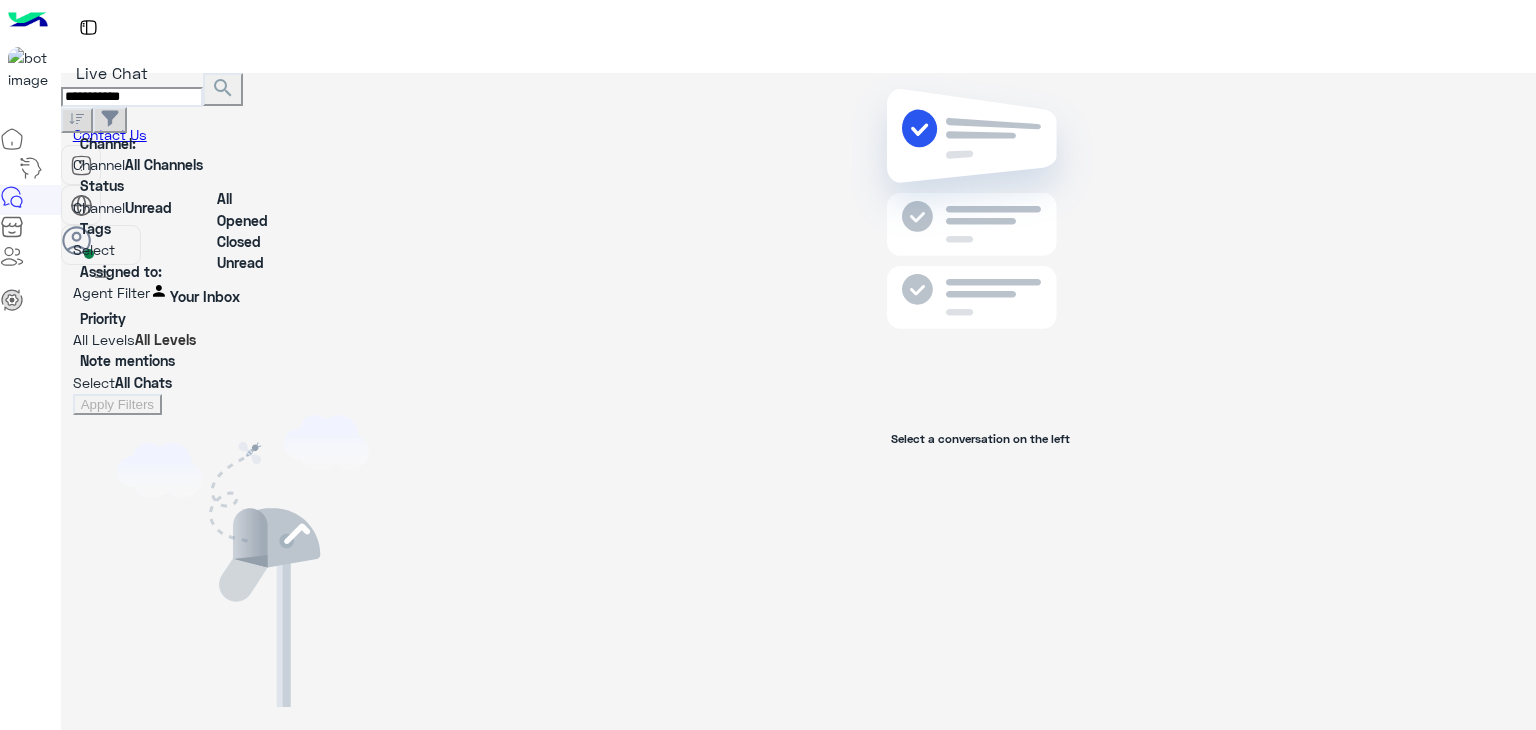 click on "Opened" at bounding box center [273, 220] 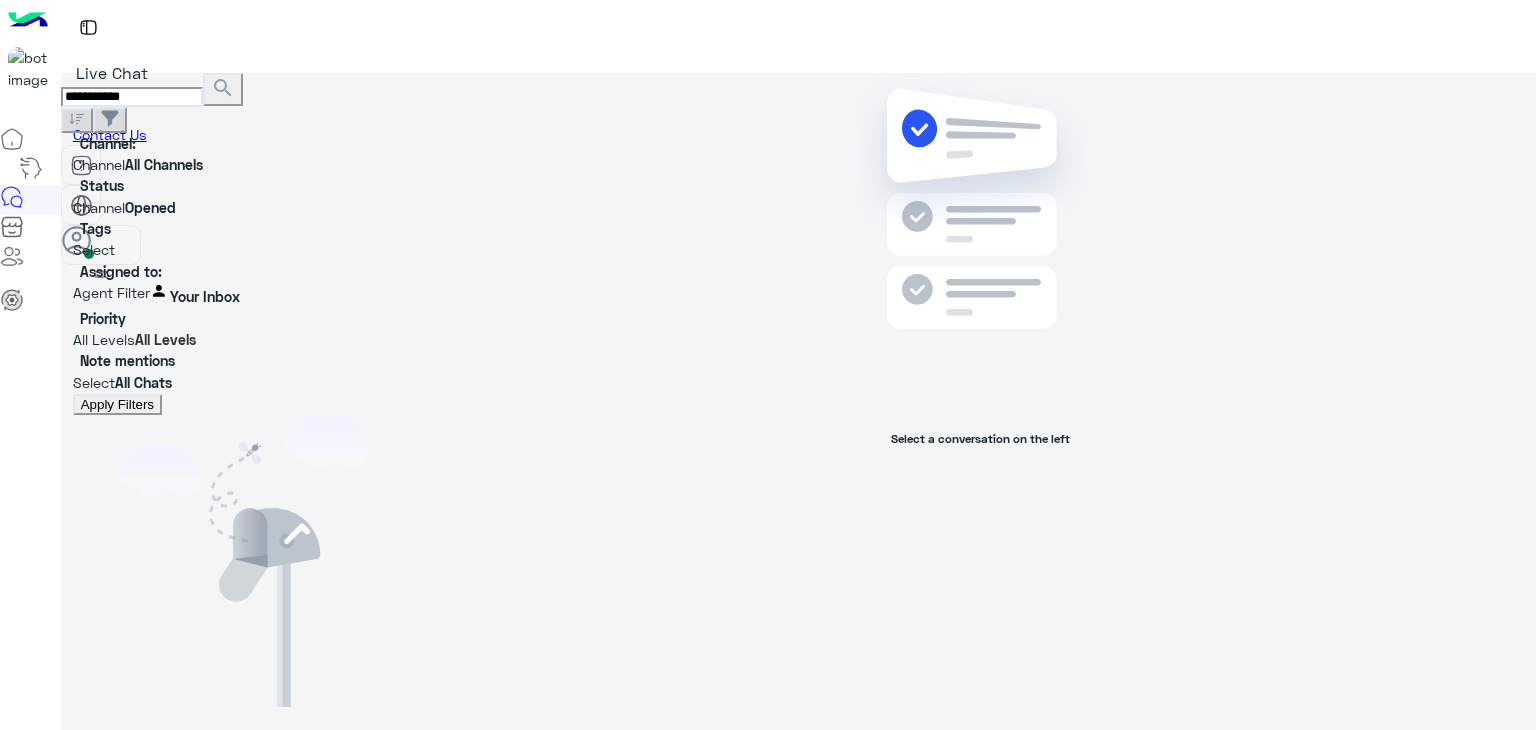 click on "Apply Filters" at bounding box center [117, 404] 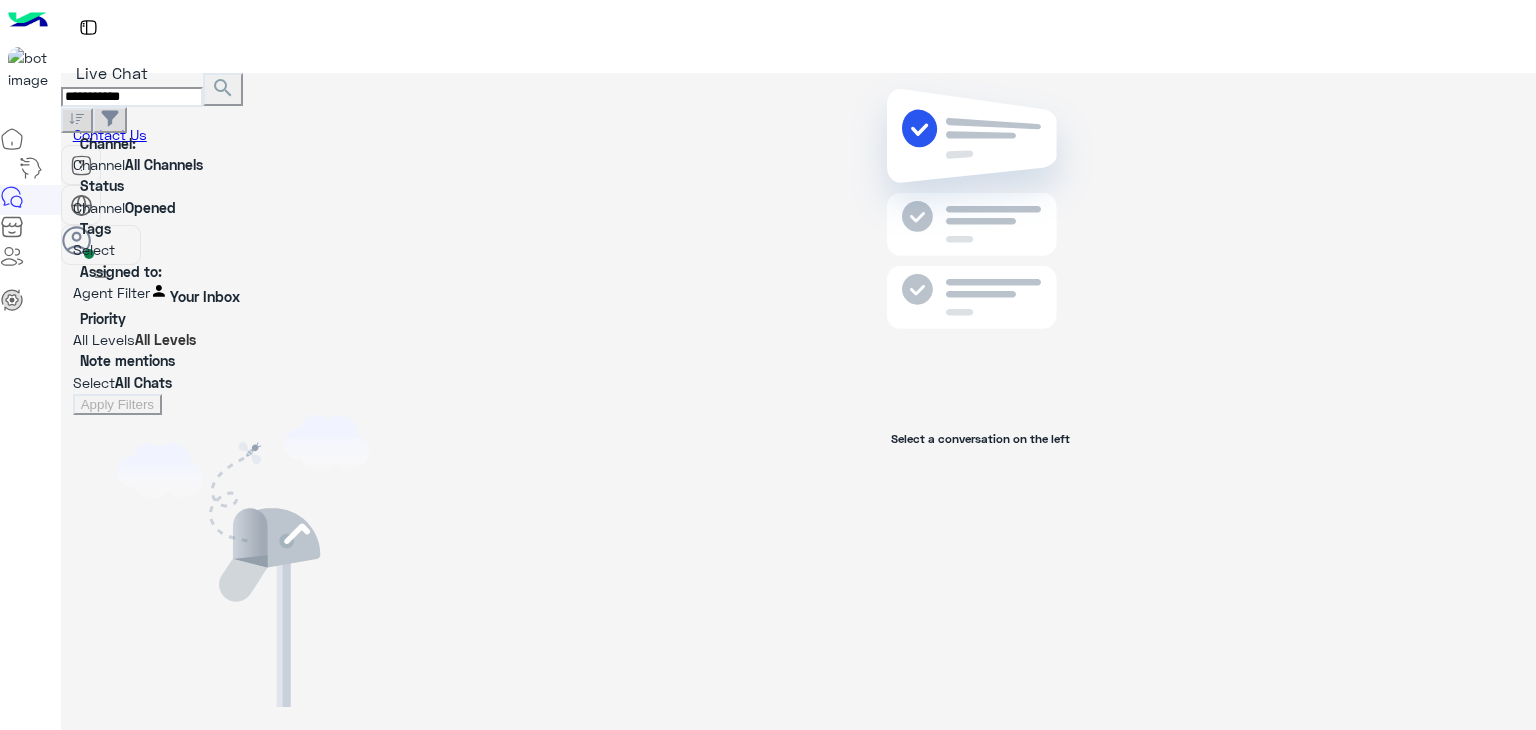 click on "**********" at bounding box center [132, 97] 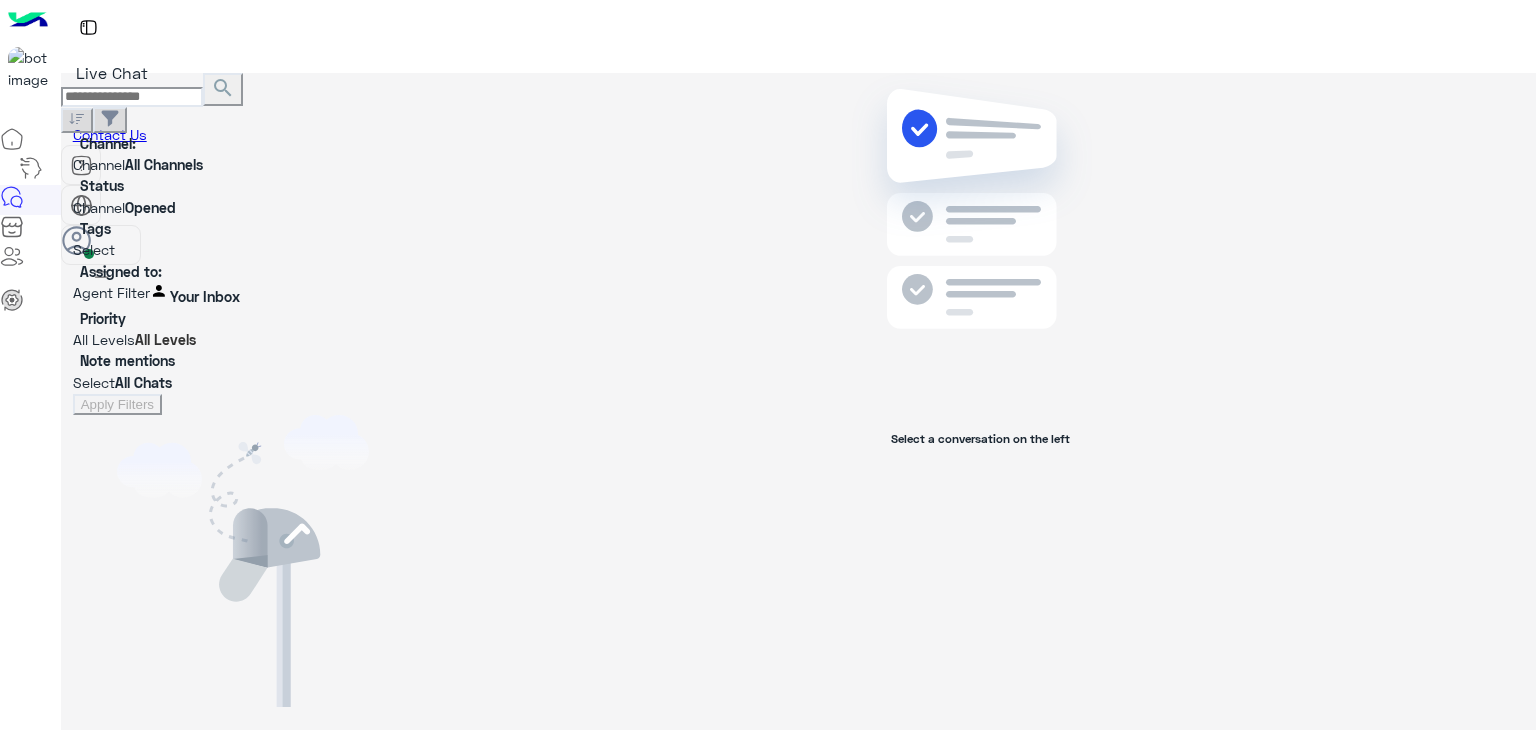 type 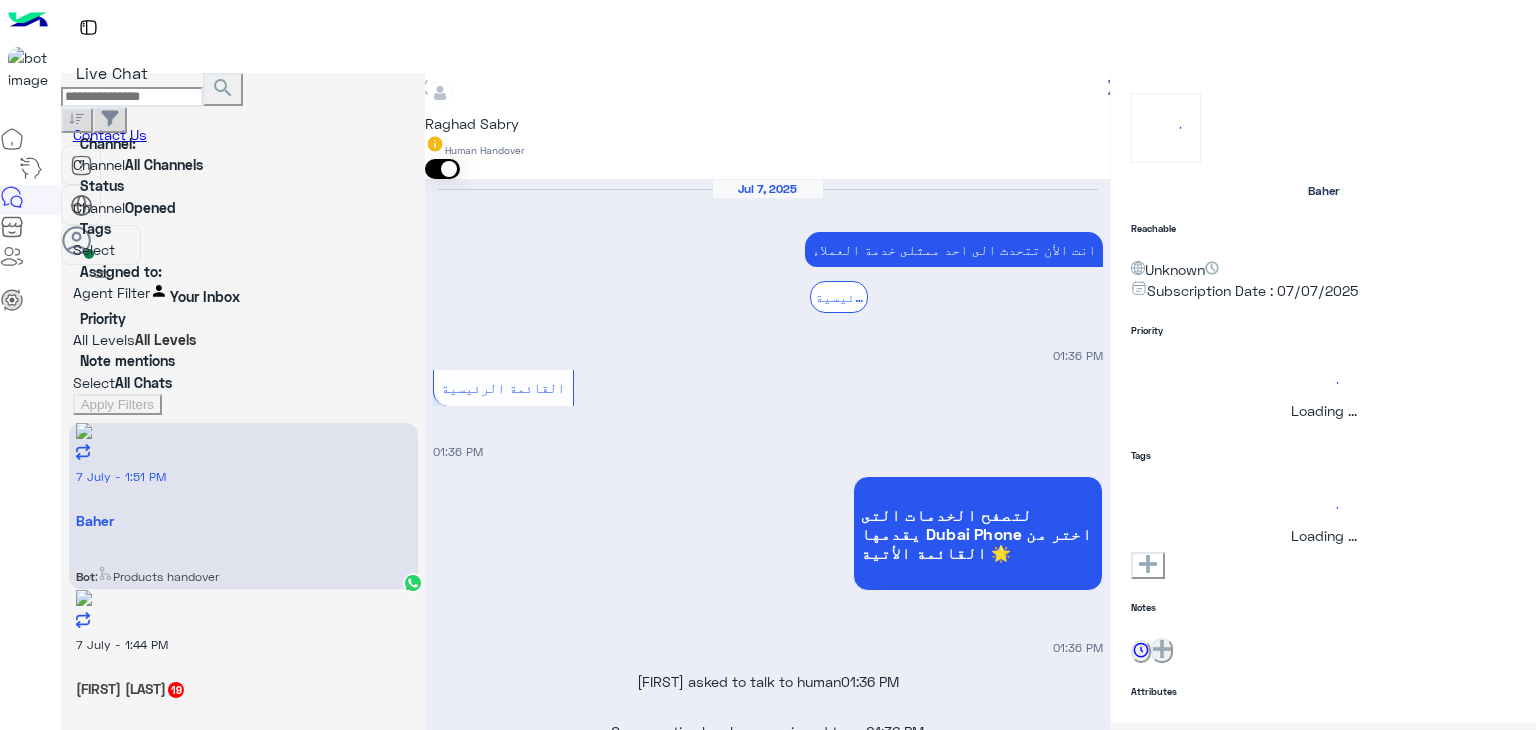 scroll, scrollTop: 1540, scrollLeft: 0, axis: vertical 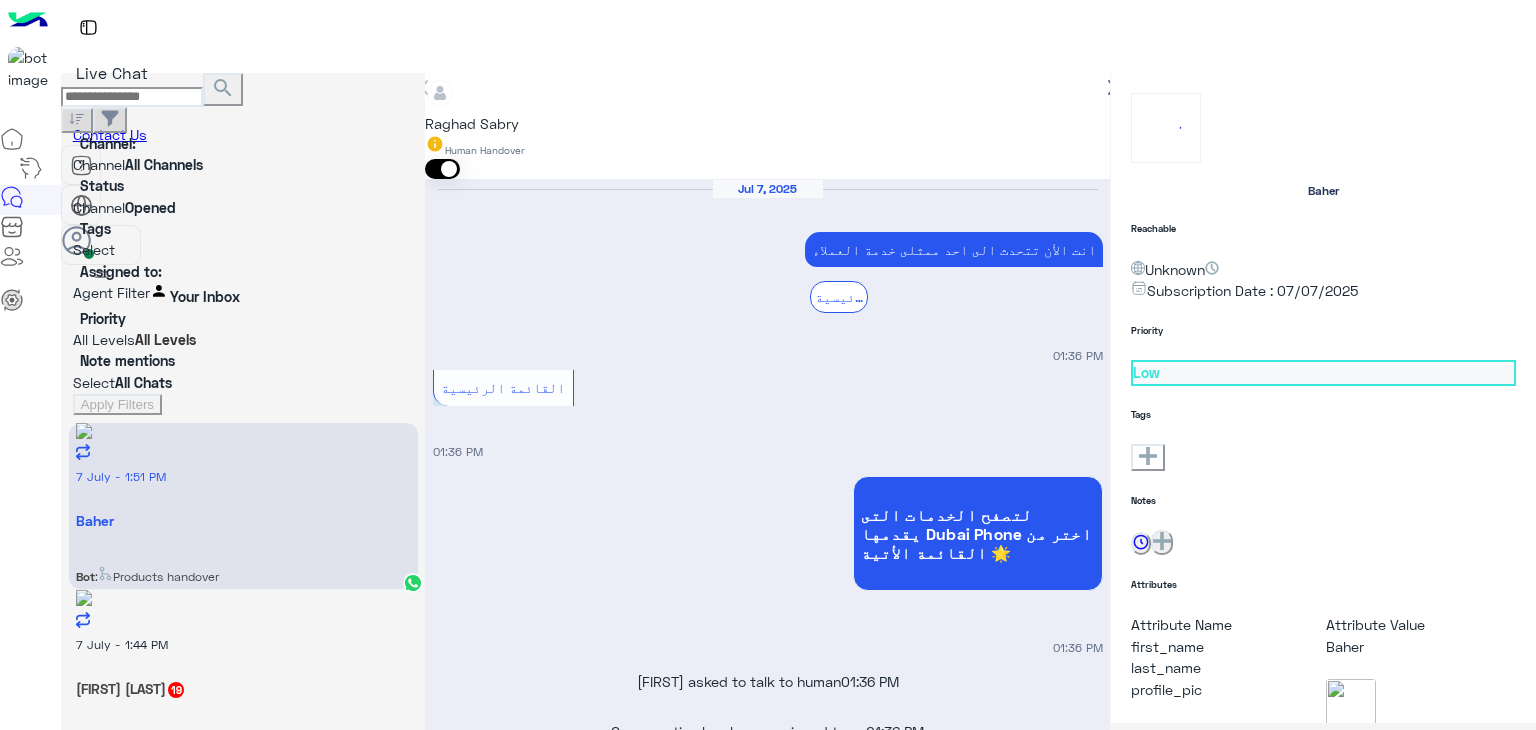 click at bounding box center [243, 292] 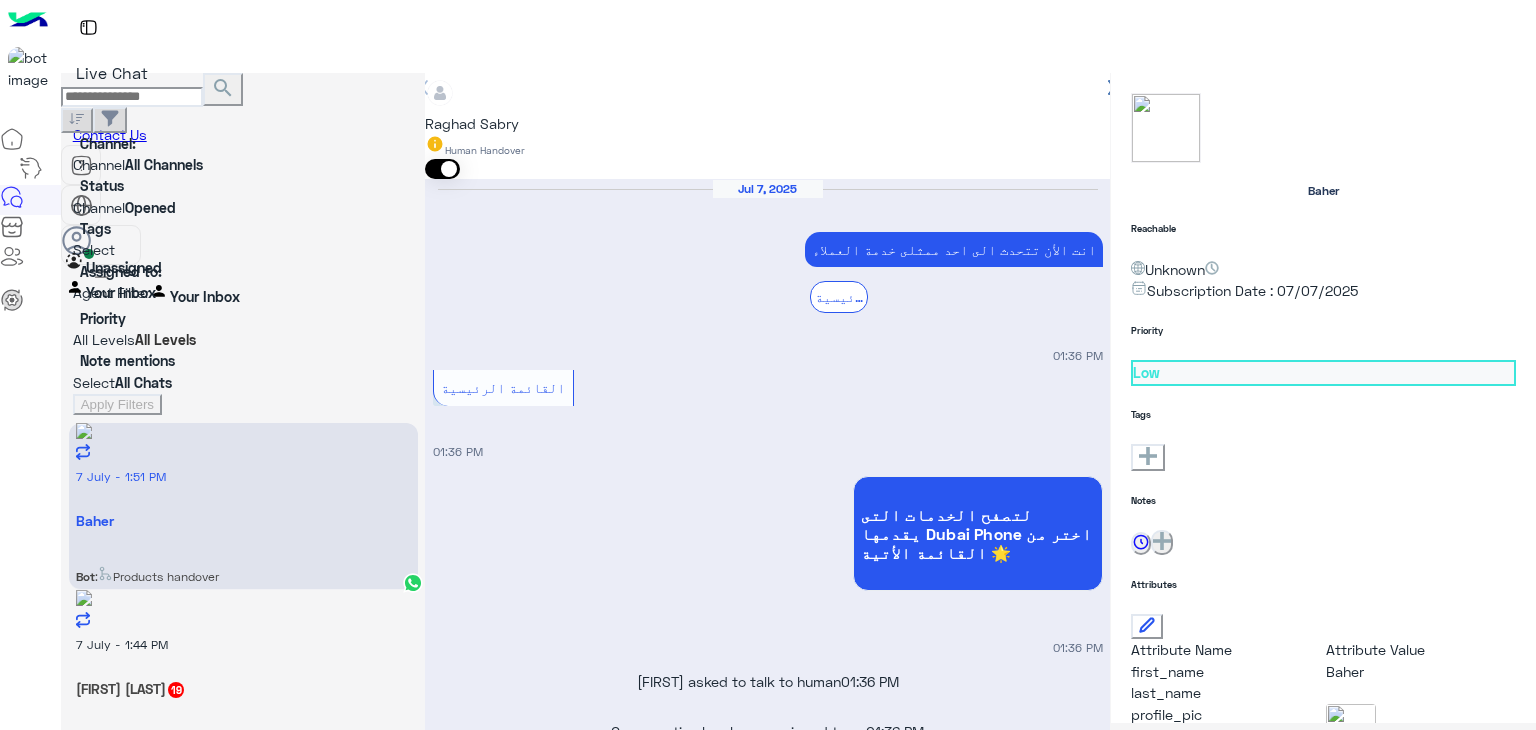 click on "Unassigned" at bounding box center (124, 267) 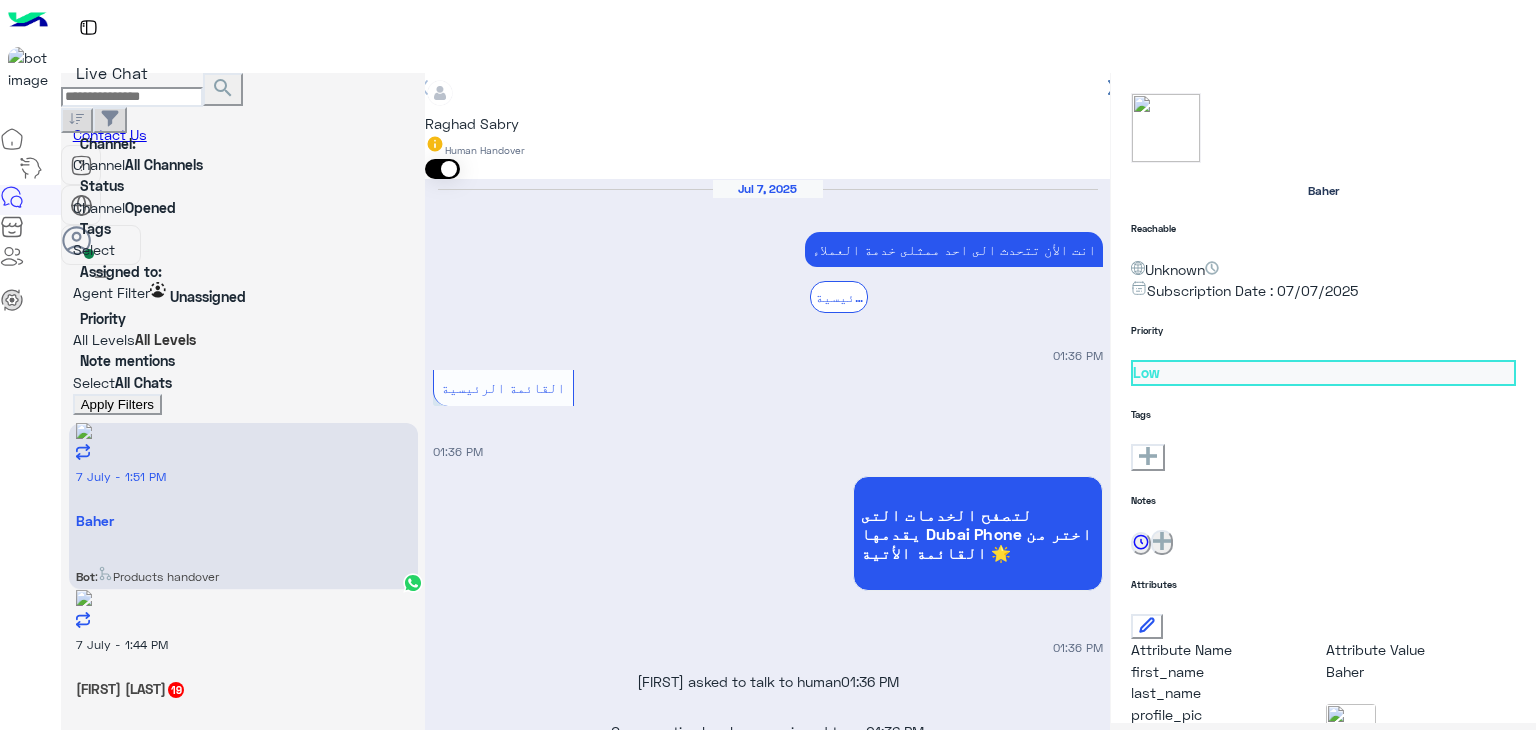 click at bounding box center (77, 241) 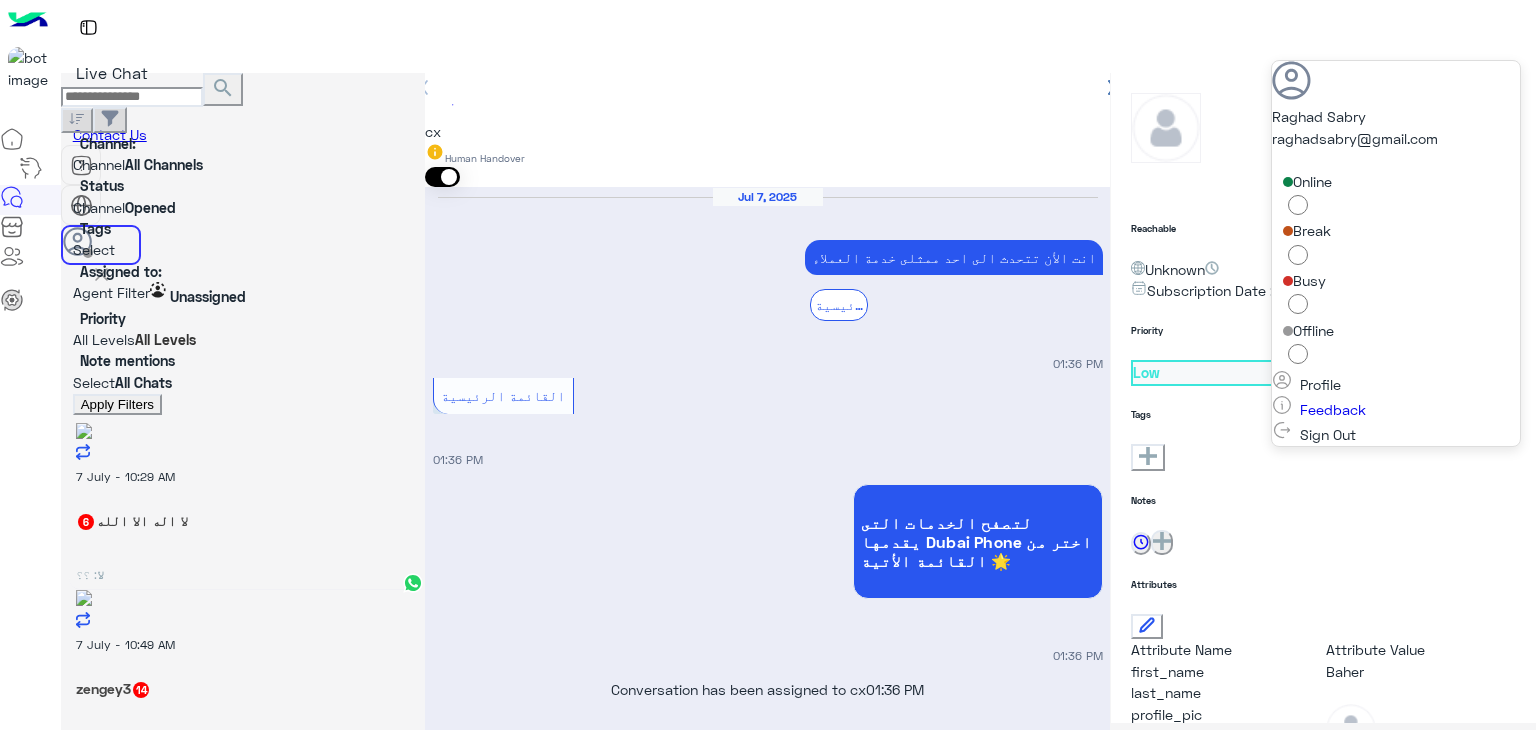 scroll, scrollTop: 1548, scrollLeft: 0, axis: vertical 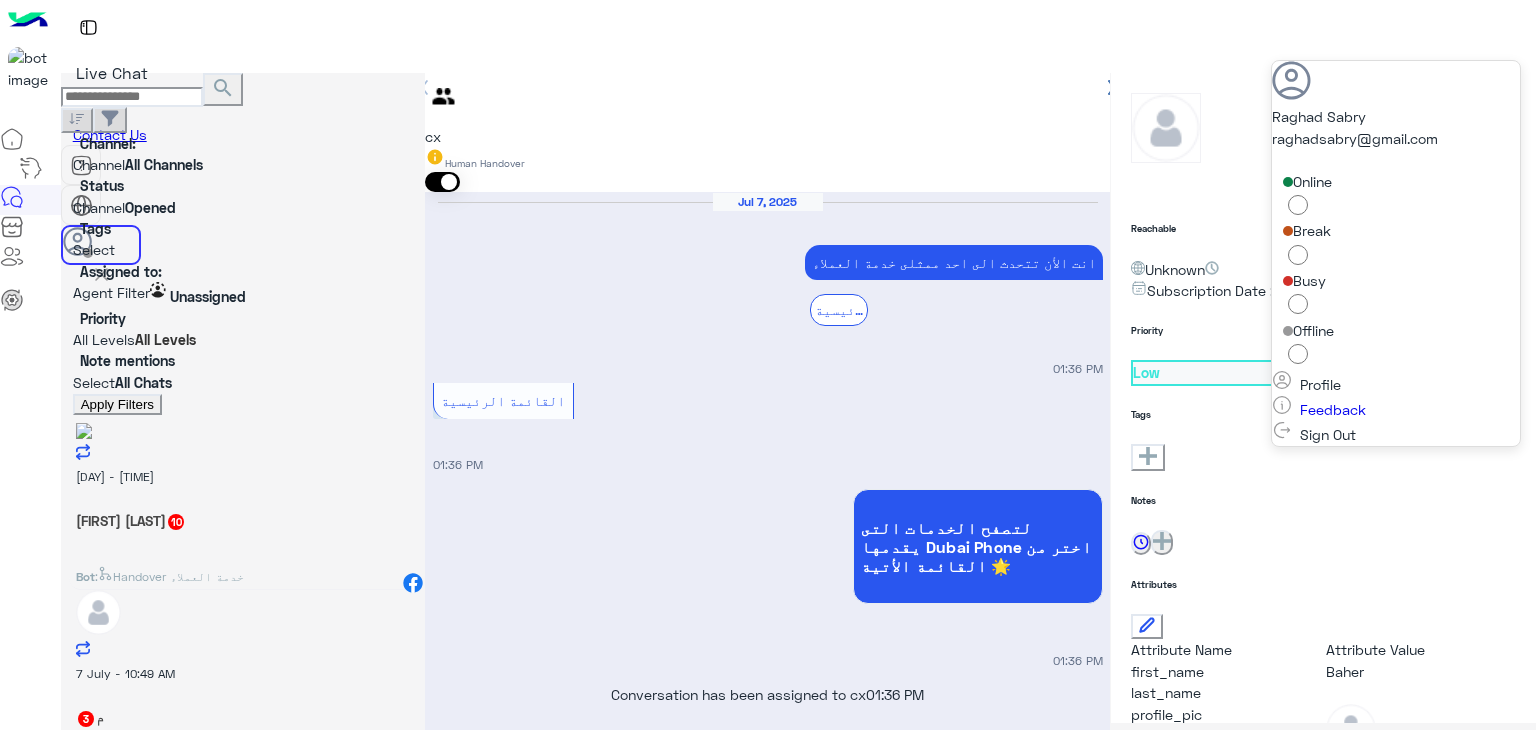 click on "search" at bounding box center [223, 88] 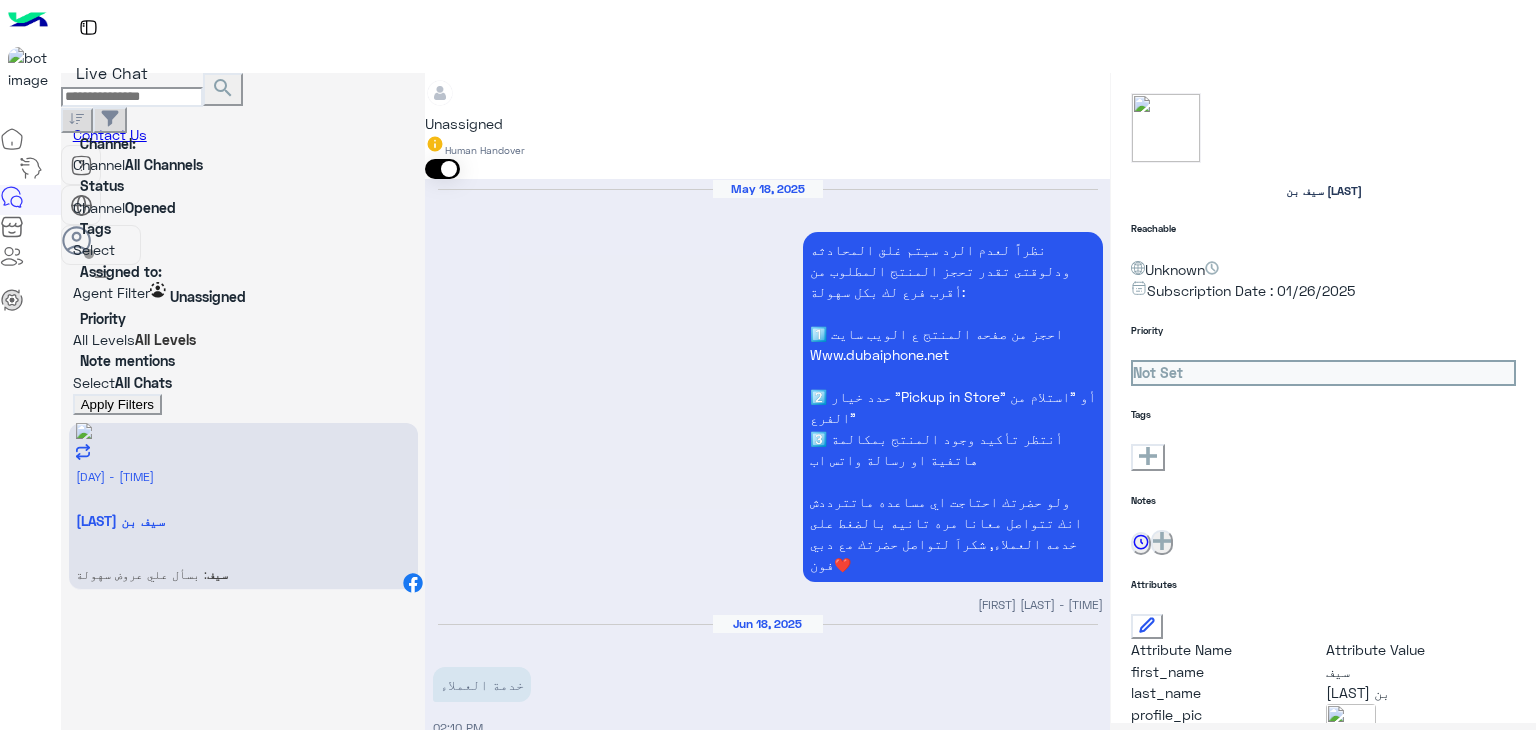 scroll, scrollTop: 1115, scrollLeft: 0, axis: vertical 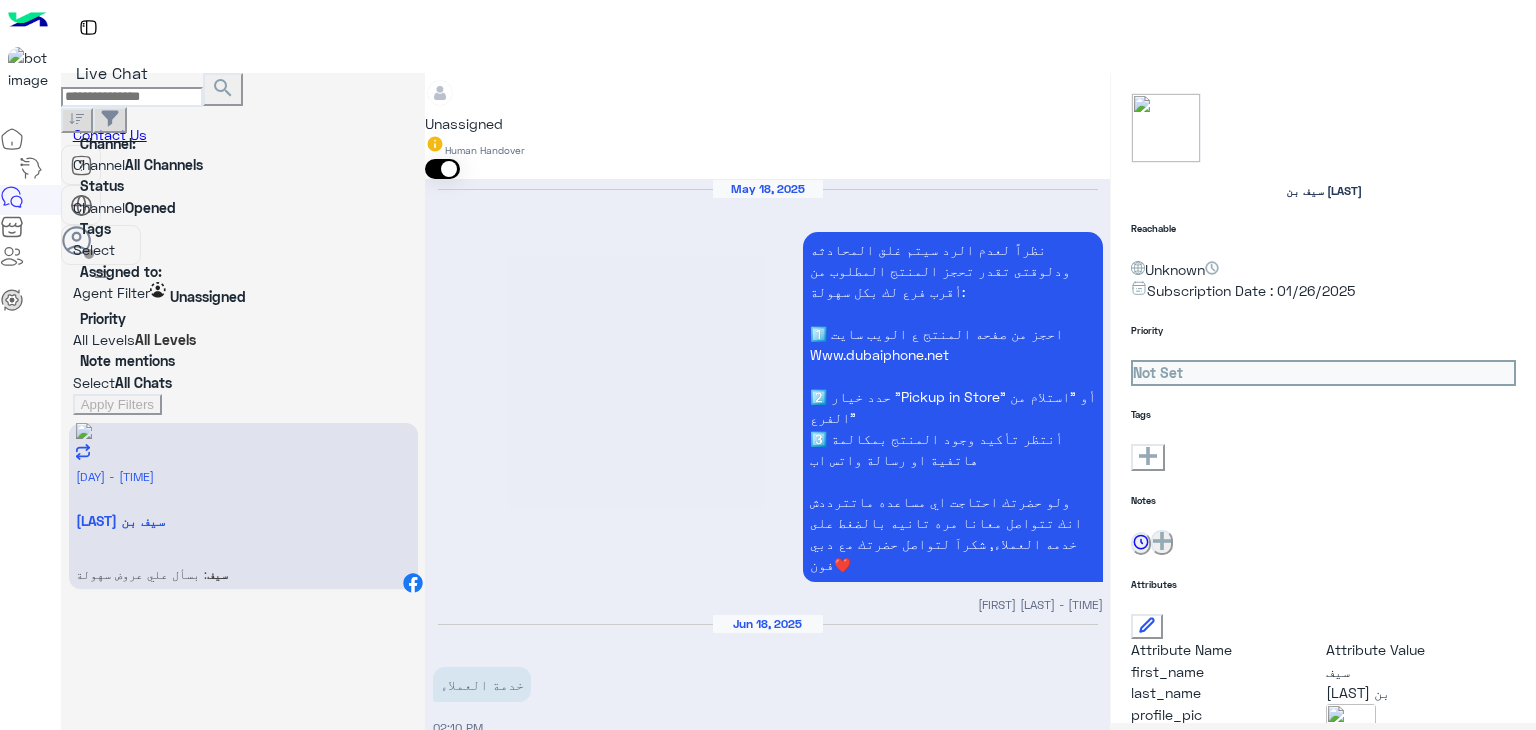 click on "search" at bounding box center (223, 88) 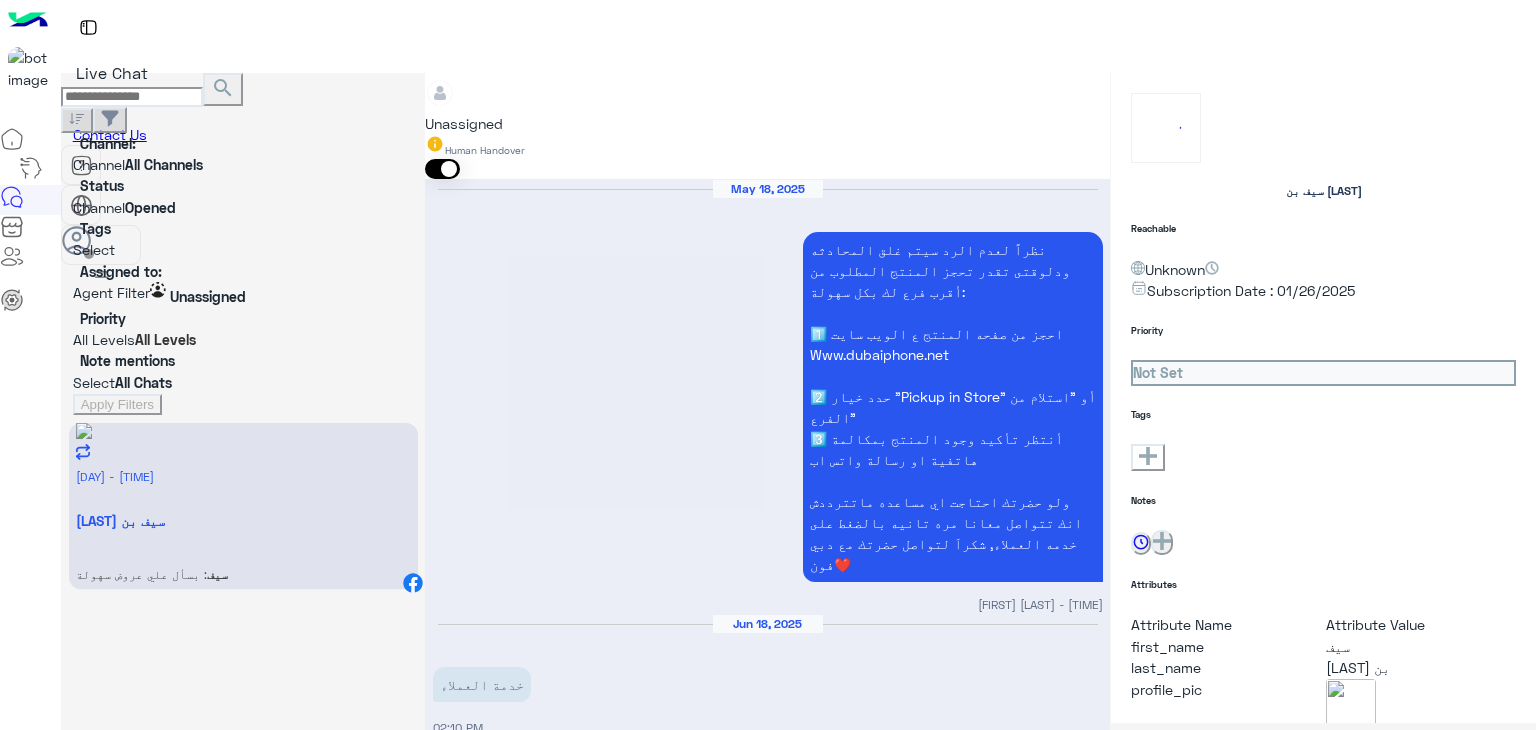 scroll, scrollTop: 2215, scrollLeft: 0, axis: vertical 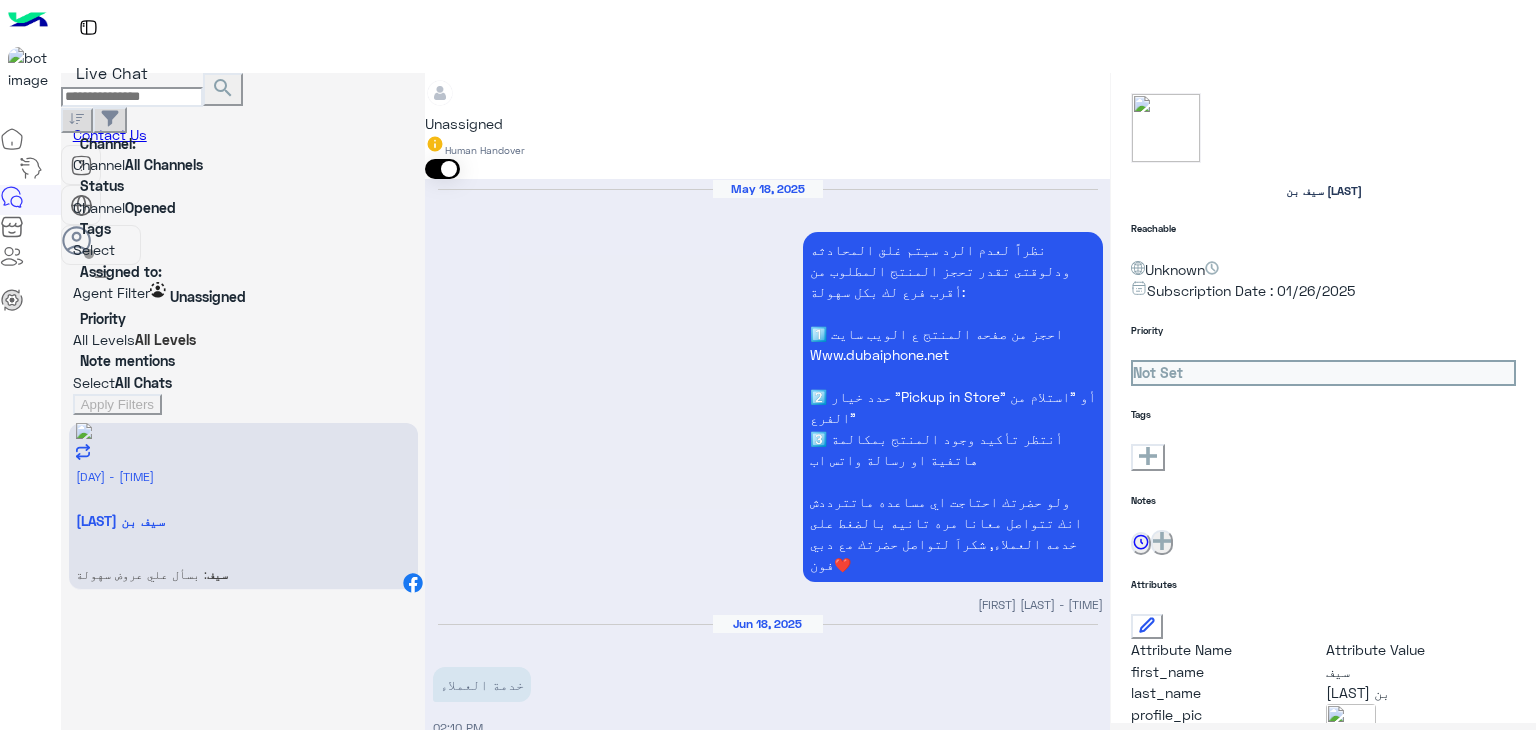 click at bounding box center (77, 241) 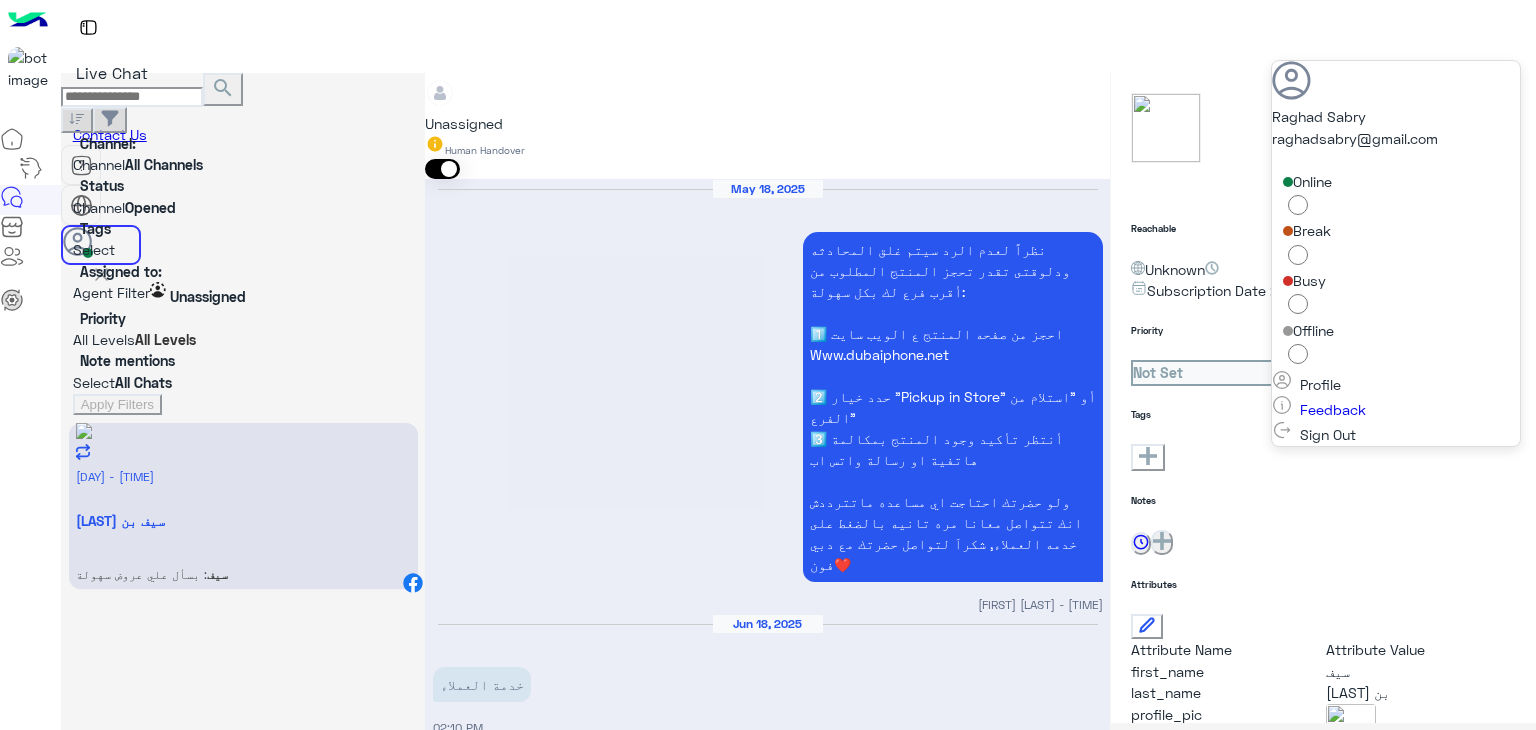 click on "search" at bounding box center [223, 88] 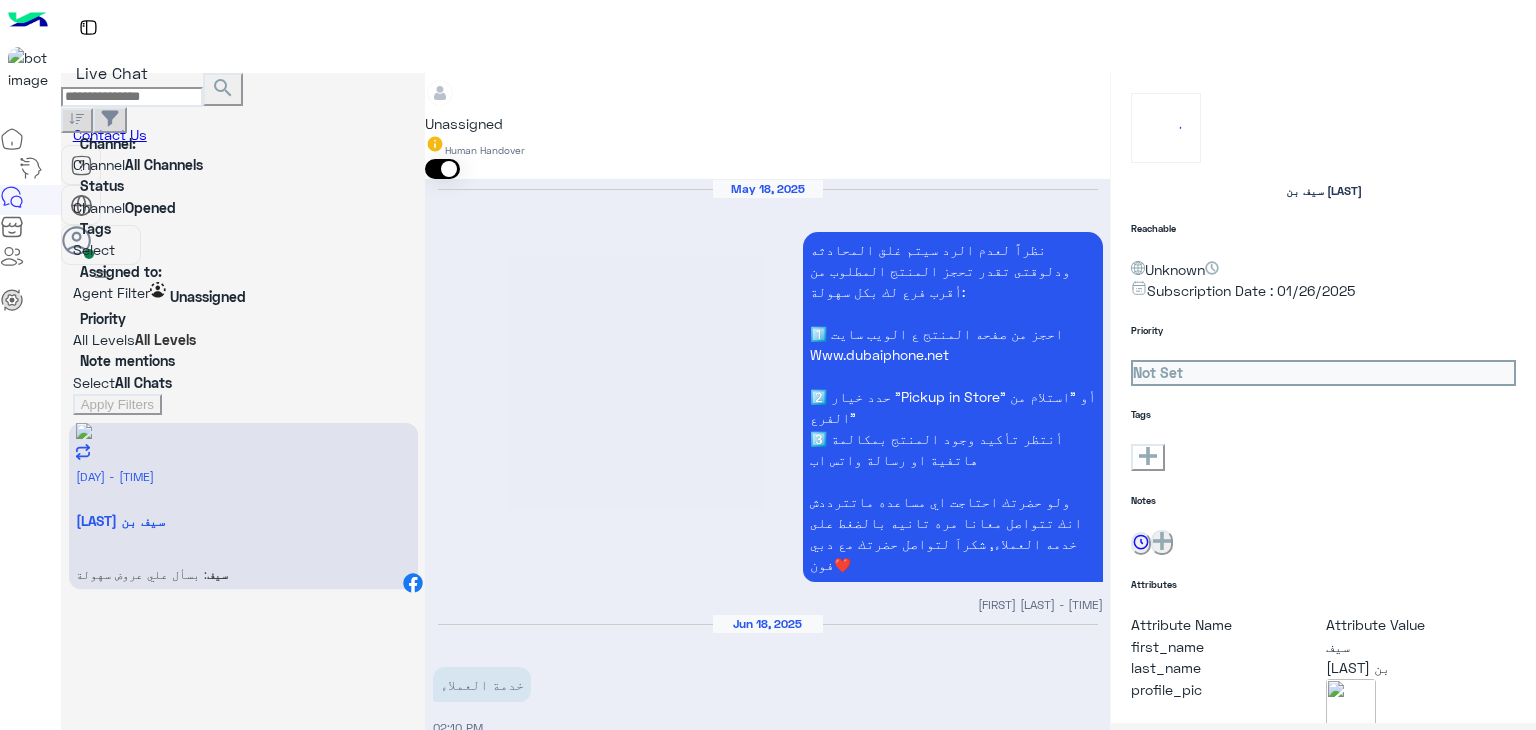 scroll, scrollTop: 2215, scrollLeft: 0, axis: vertical 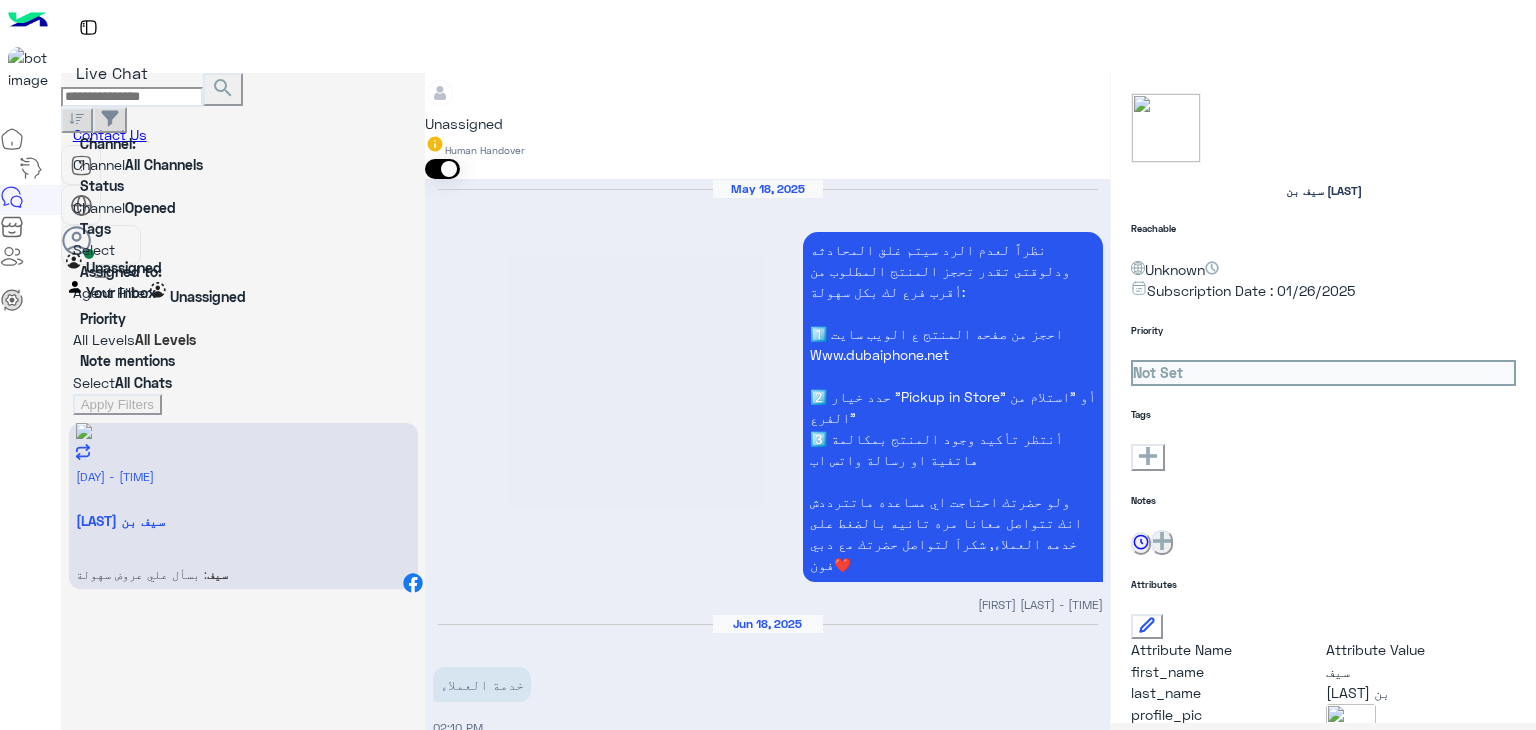 click at bounding box center [243, 292] 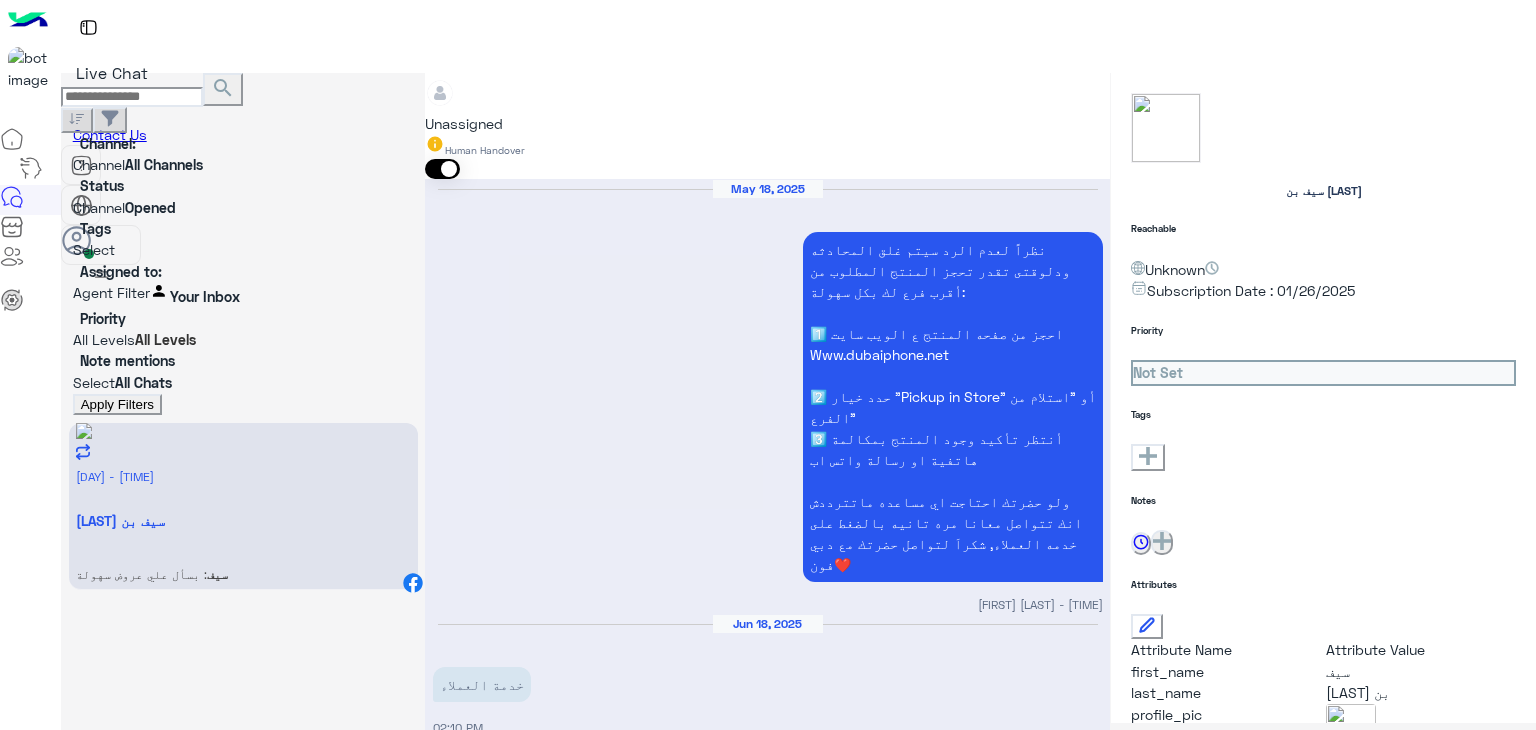 click on "Apply Filters" at bounding box center [117, 404] 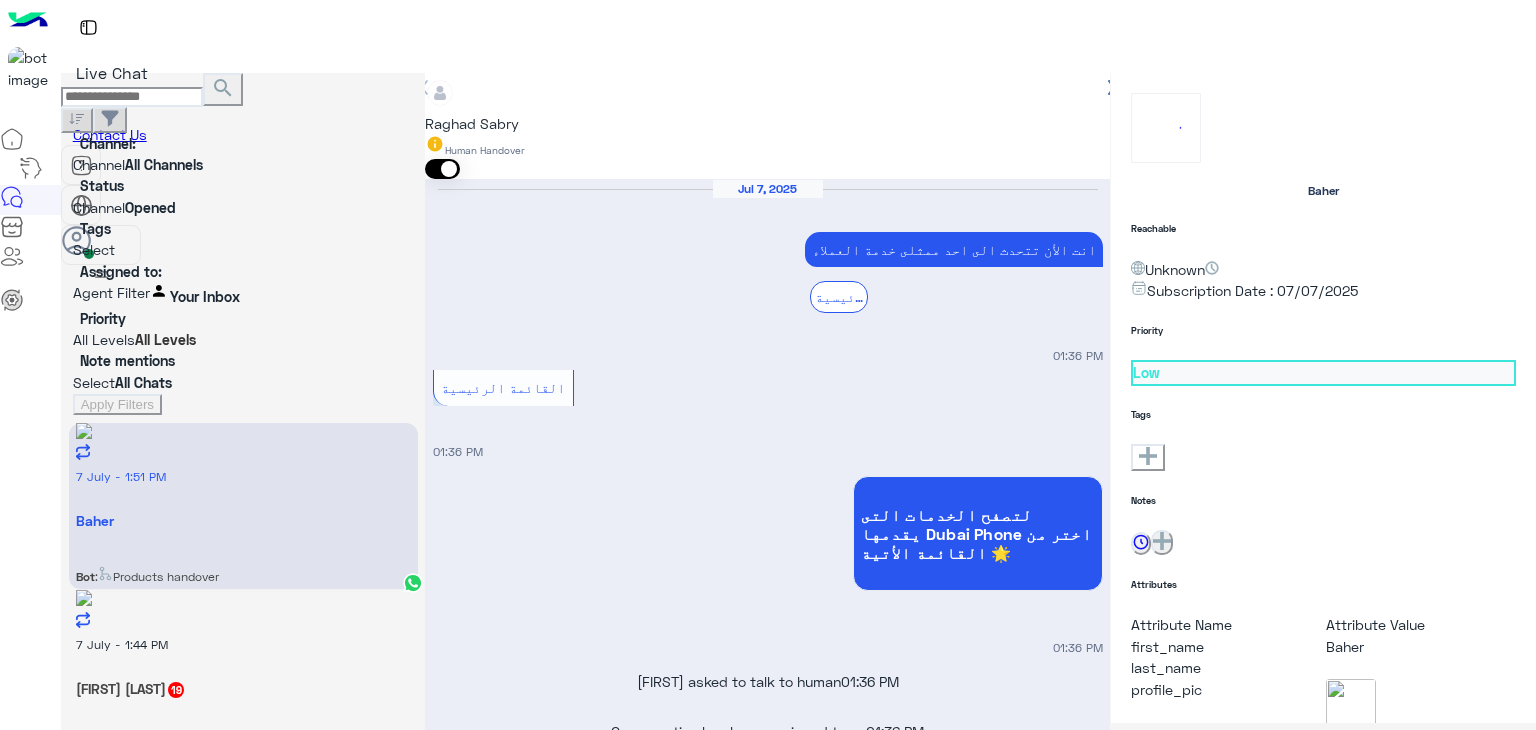 scroll, scrollTop: 1548, scrollLeft: 0, axis: vertical 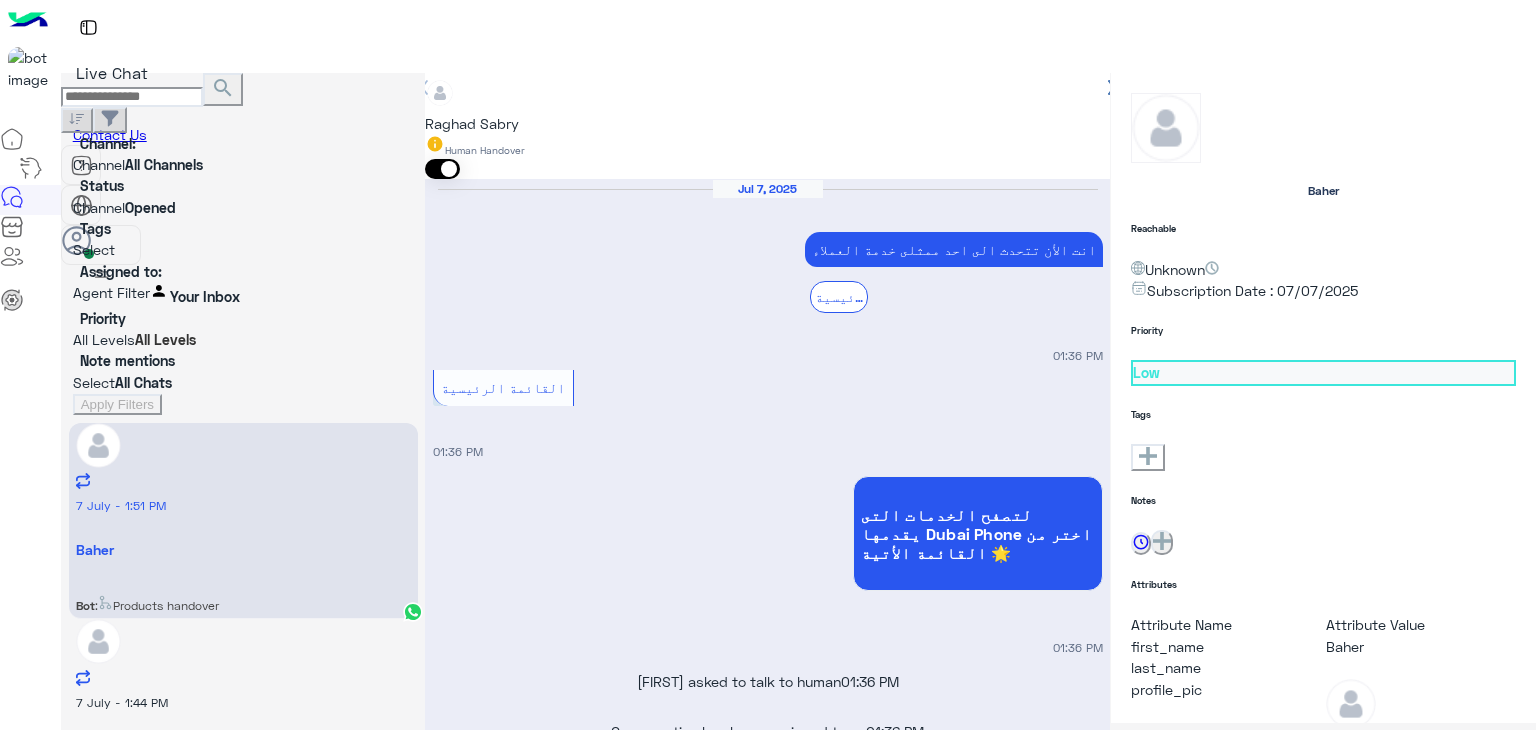 click at bounding box center (101, 245) 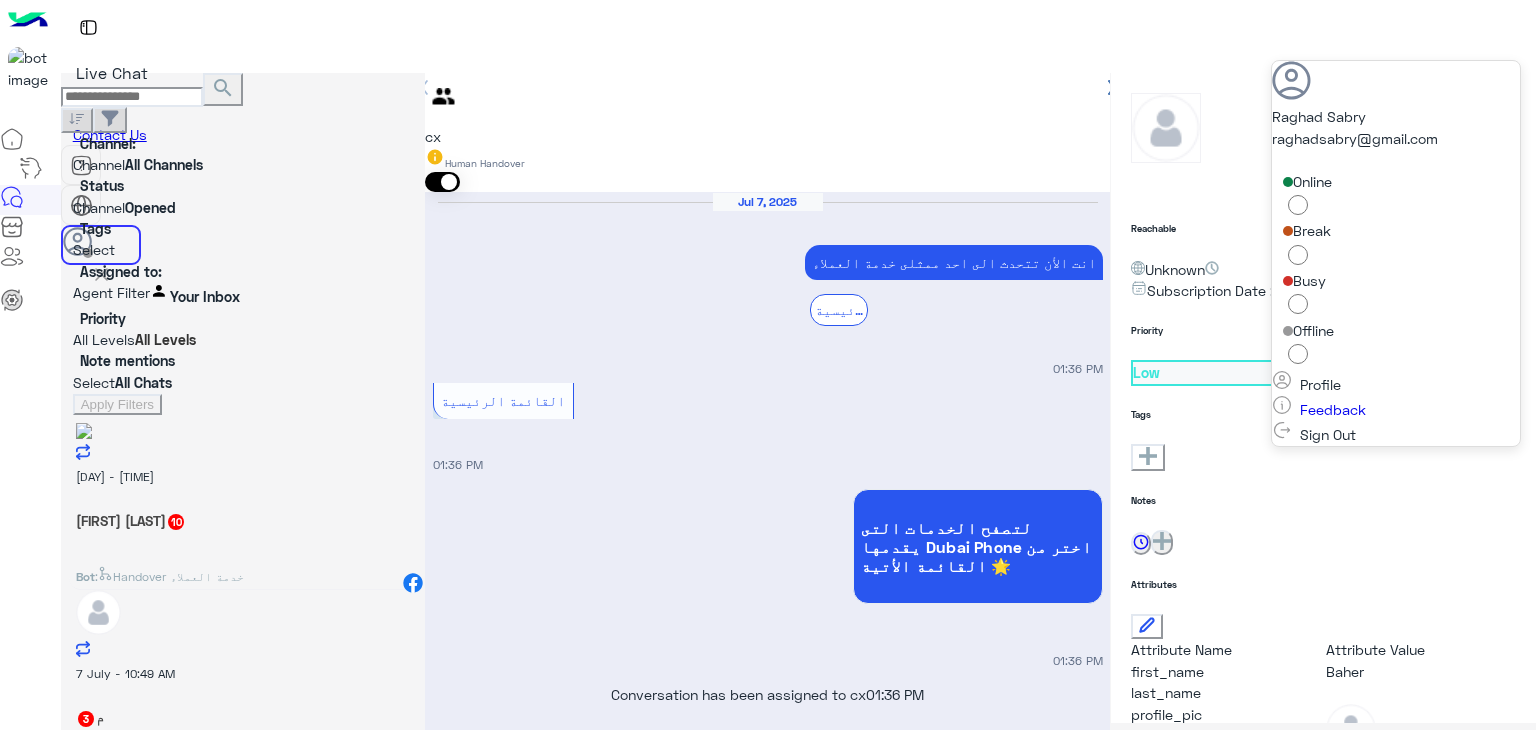 click on "search" at bounding box center (223, 88) 